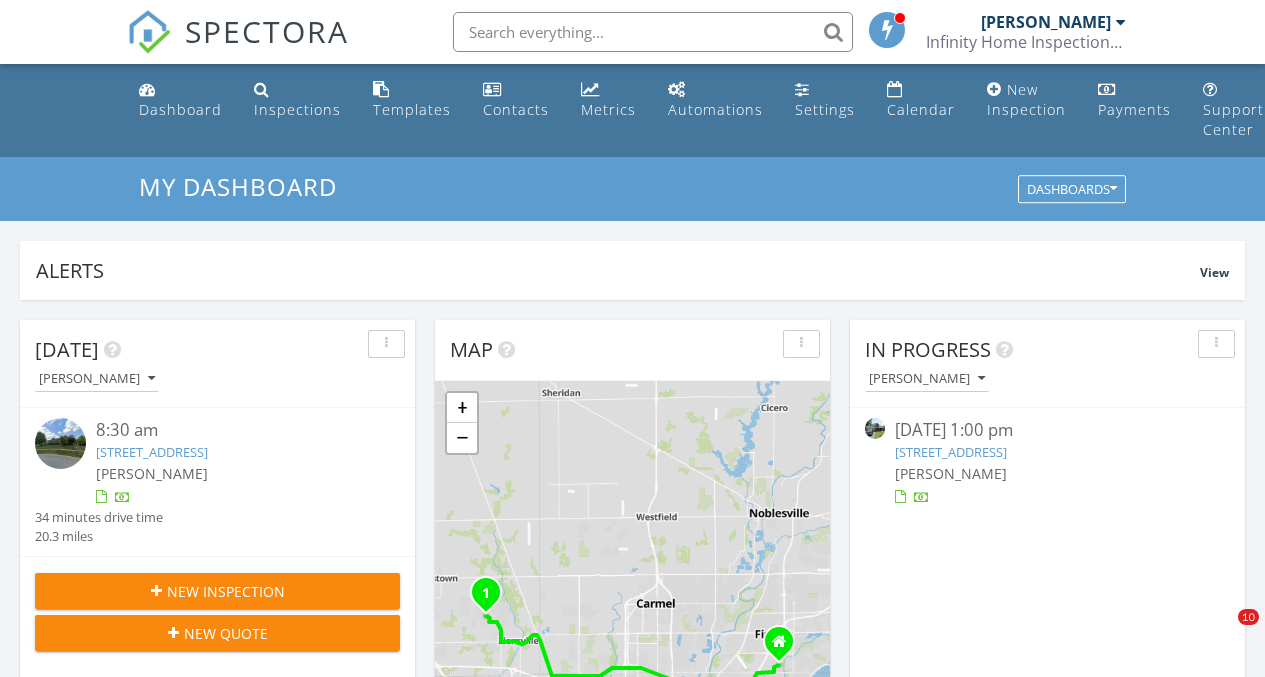 scroll, scrollTop: 223, scrollLeft: 0, axis: vertical 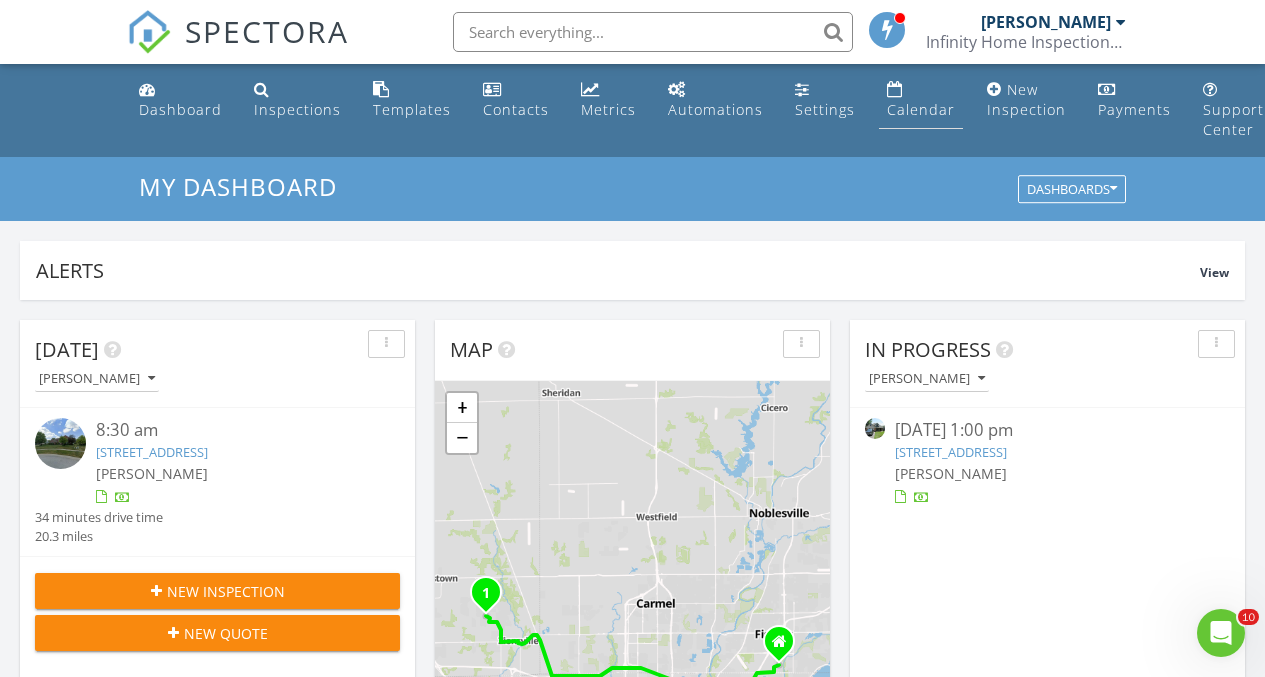 click on "Calendar" at bounding box center (921, 109) 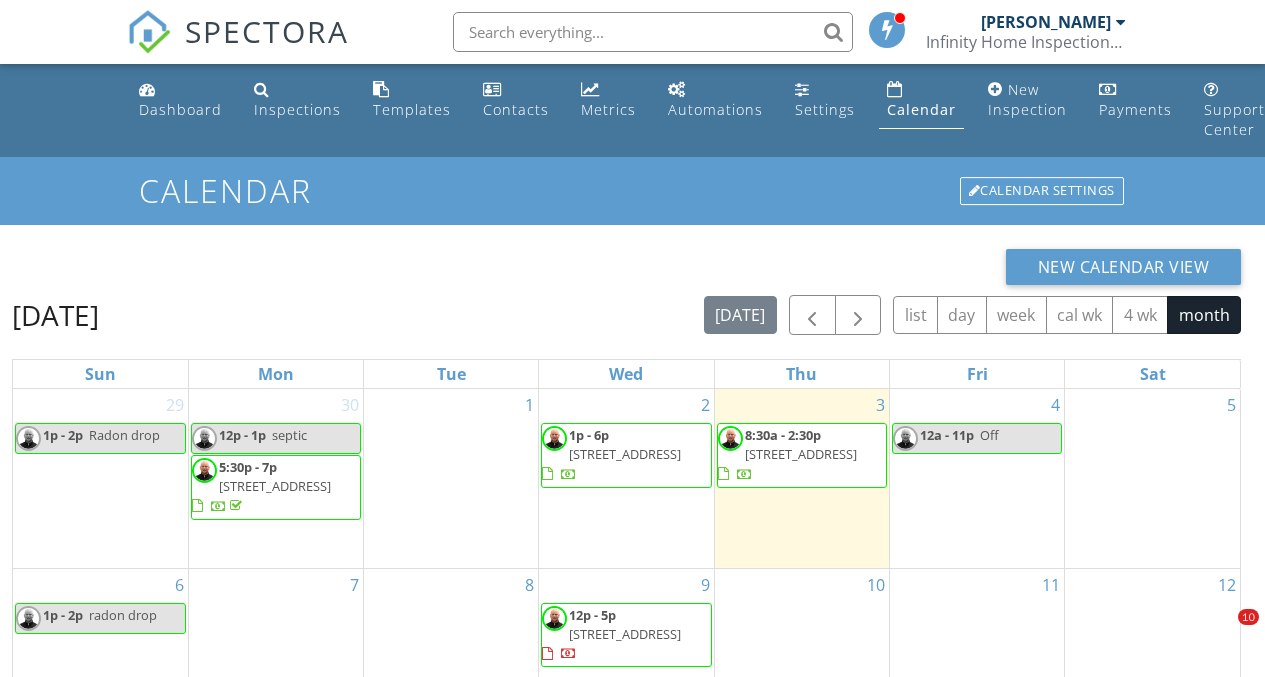 scroll, scrollTop: 306, scrollLeft: 0, axis: vertical 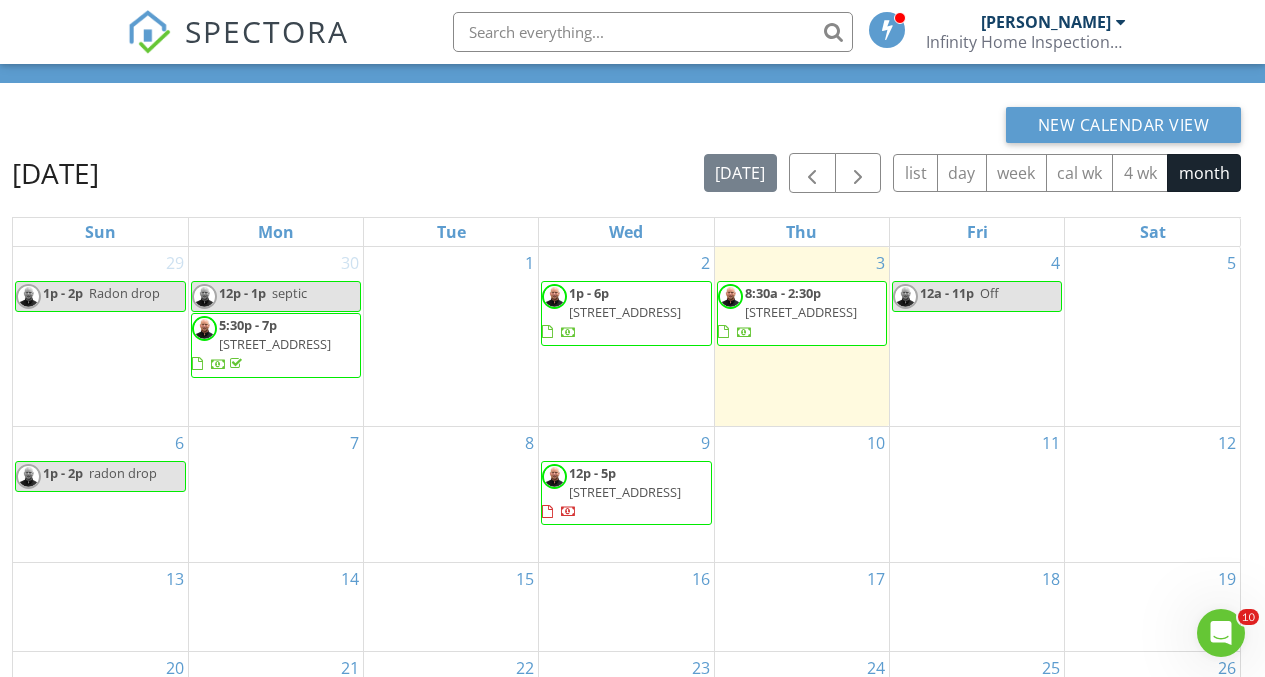 click on "1739 S County Rd 450 E , Avon 46123" at bounding box center (625, 312) 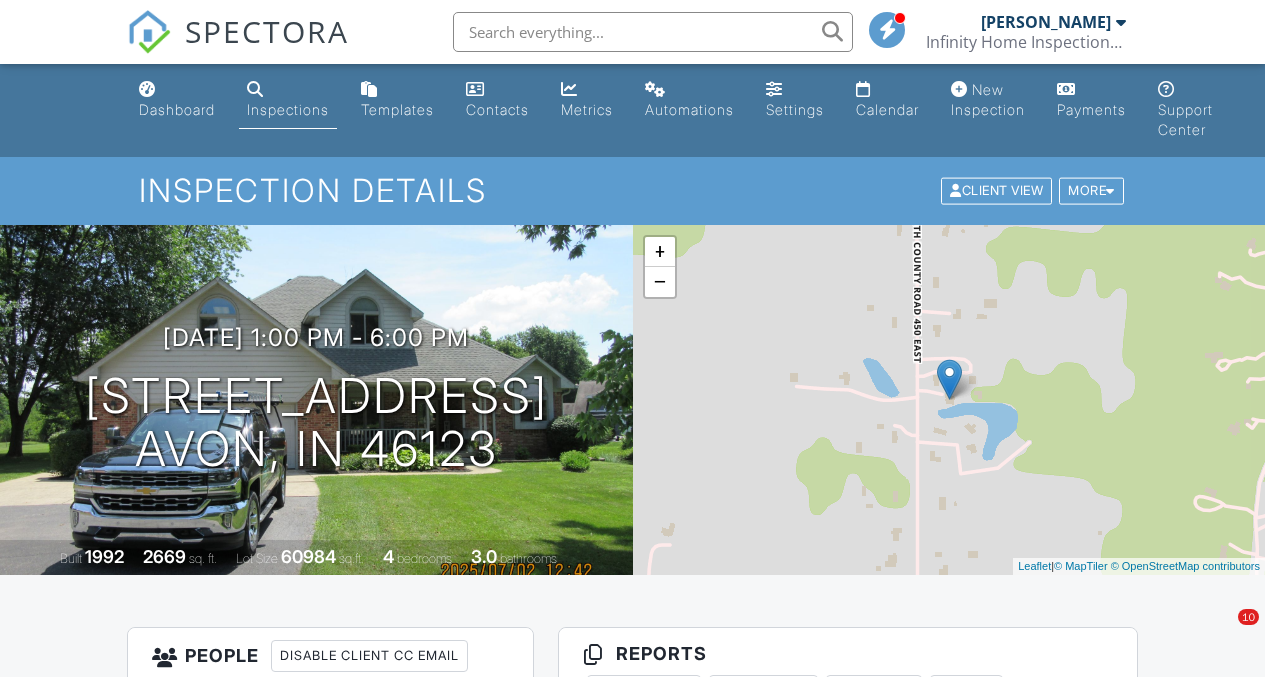 scroll, scrollTop: 0, scrollLeft: 0, axis: both 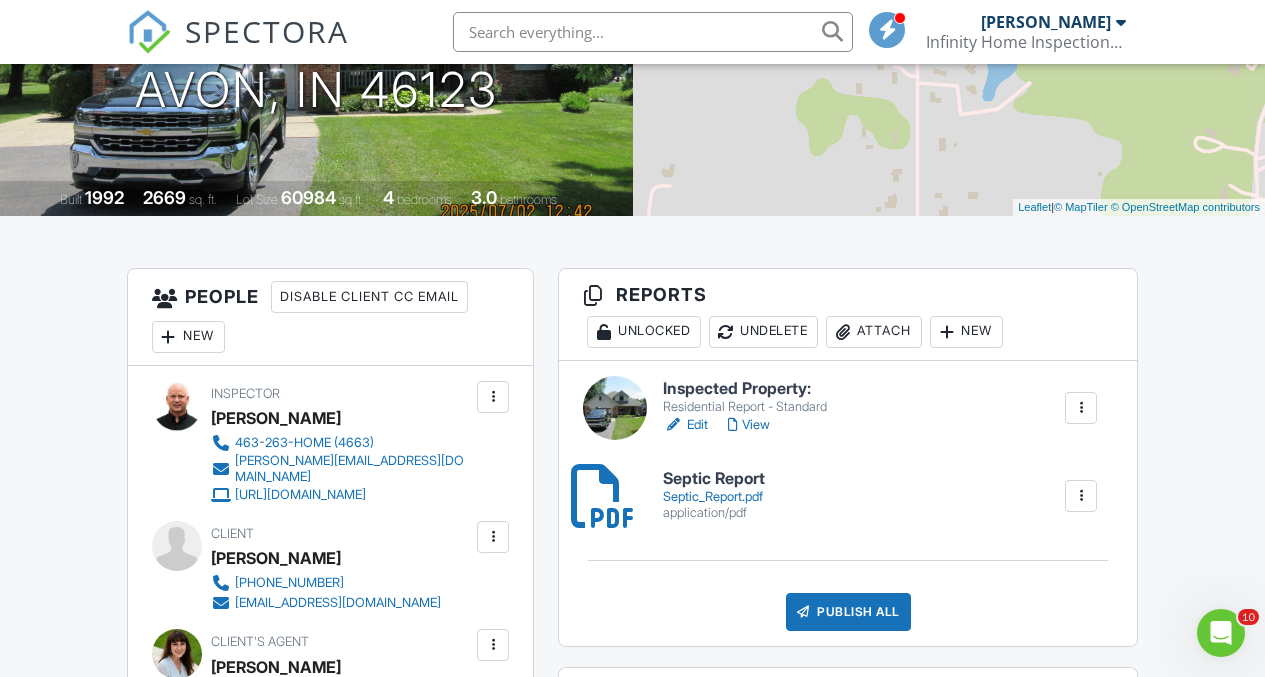 click on "Edit" at bounding box center [685, 425] 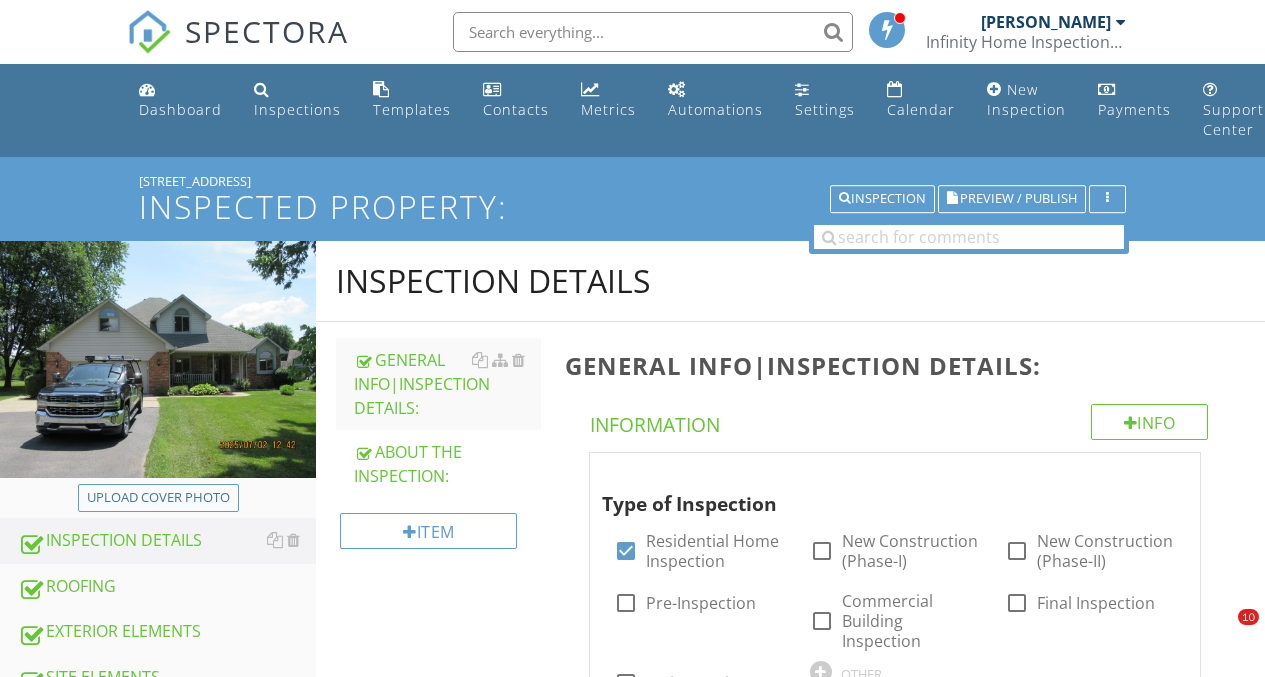 scroll, scrollTop: 0, scrollLeft: 0, axis: both 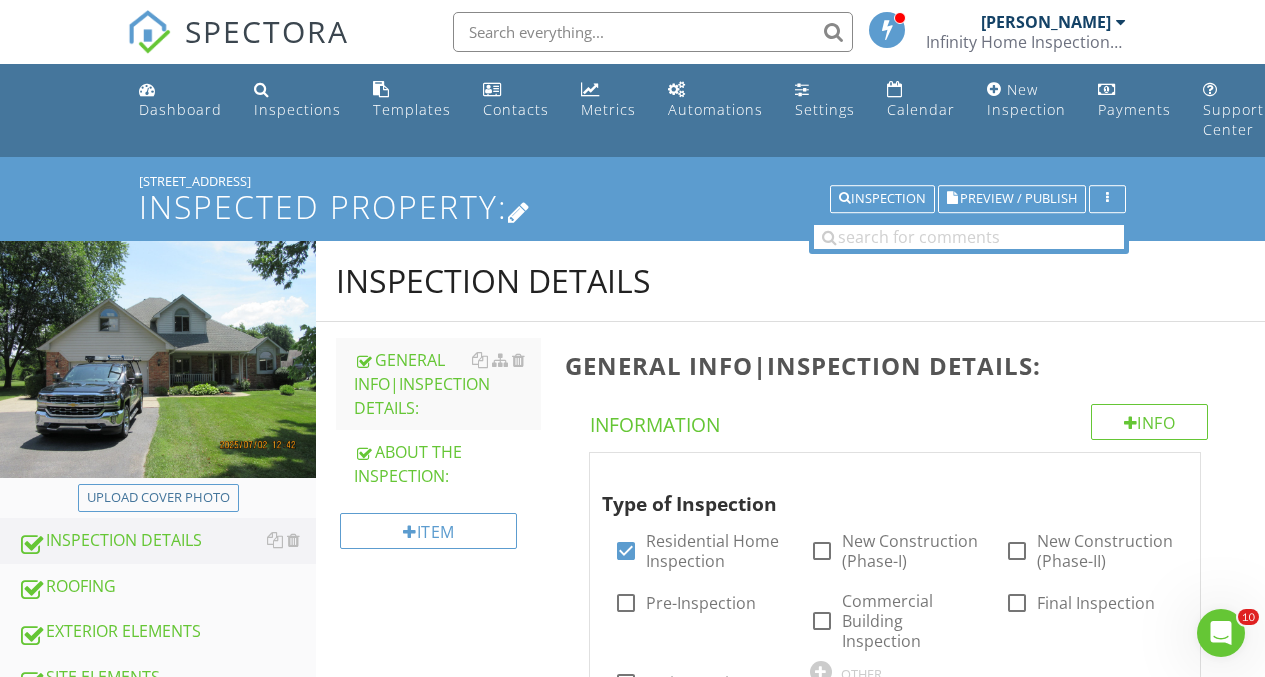 drag, startPoint x: 1010, startPoint y: 198, endPoint x: 751, endPoint y: 195, distance: 259.01736 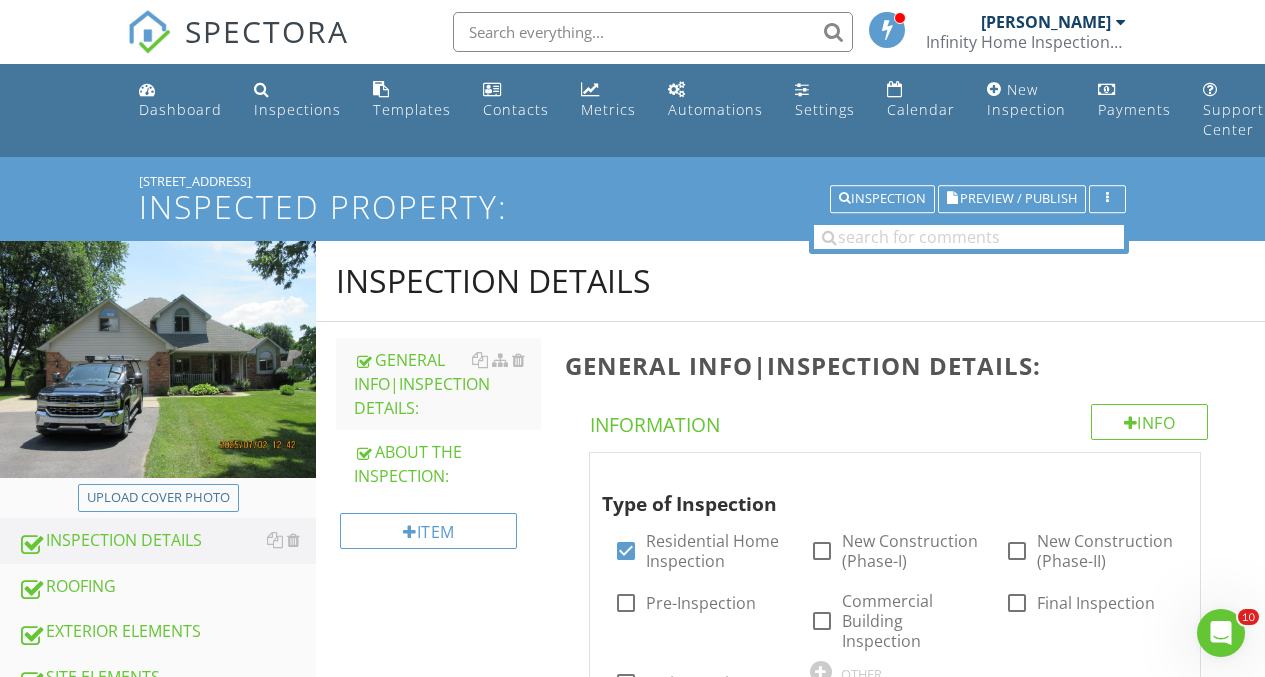 click on "Edit Report   Name Inspected Property:
Header Text
keyboard_arrow_down   Full Report Header Text     Summary Header Text
Display Options
keyboard_arrow_down   check_box Display Item Ratings Grid in Report
What does this look like?
check_box Display Category Counts Summary
What does this look like?
check_box Display 'Items Inspected' Count
With
vs
without
check_box_outline_blank Display Inspector Signature   Configure Signature    |
Where does this display?
check_box Display Standards of Practice
Set per-section by clicking the 'pencil' icon next to each
section.
What does this look like?
check_box_outline_blank Display Recommendations   check_box Smart Layout for Informational Comments
Minimize whitespace by separating short and long comments.
What does this look like?
PDF Options   check_box Display Table of Contents" at bounding box center [632, 338] 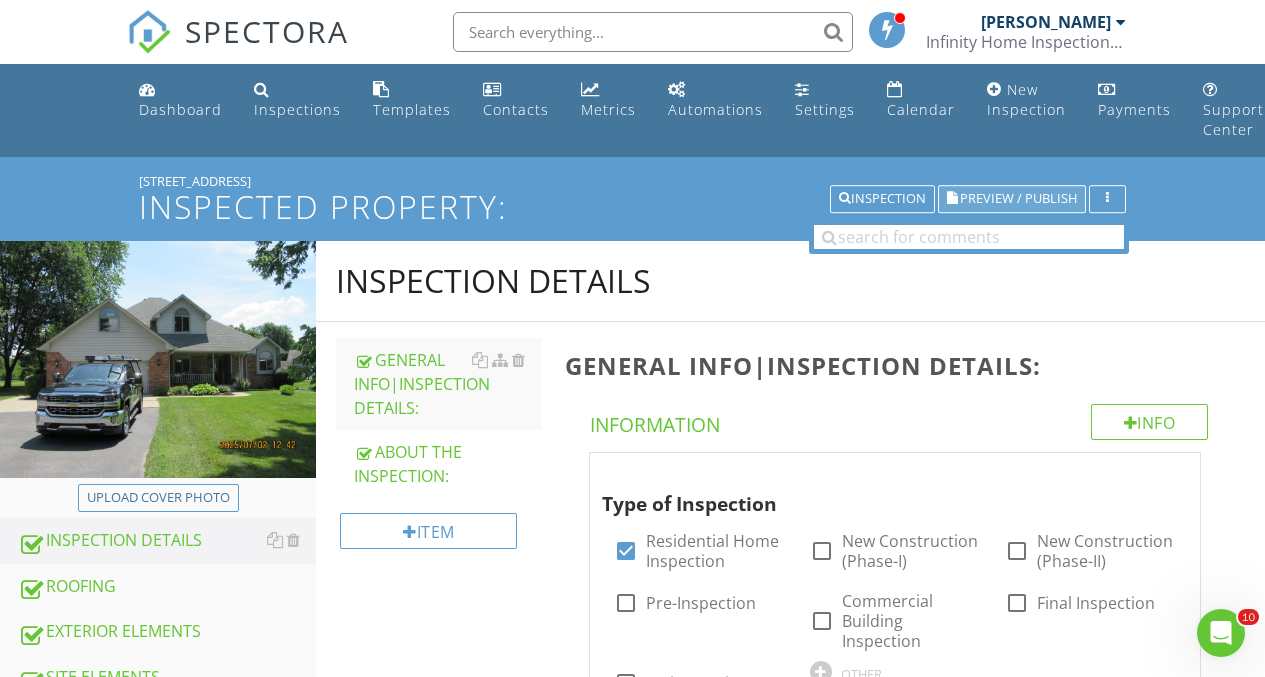 click on "Preview / Publish" at bounding box center [1018, 199] 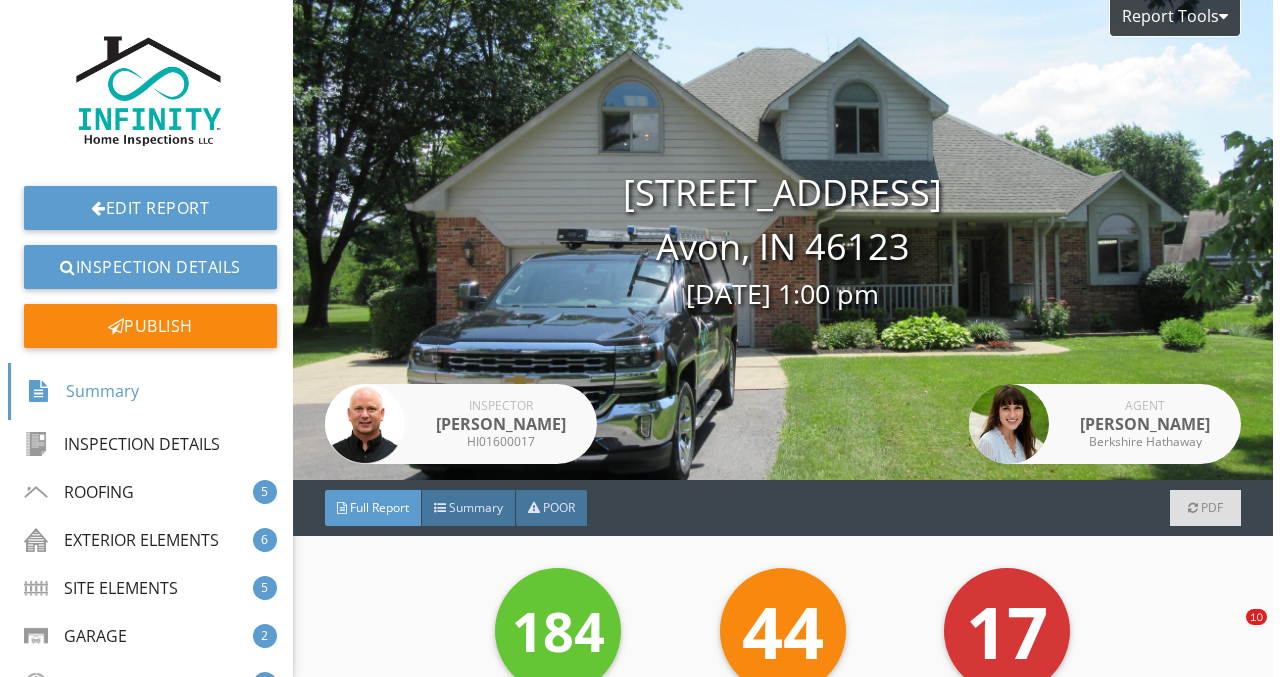 scroll, scrollTop: 0, scrollLeft: 0, axis: both 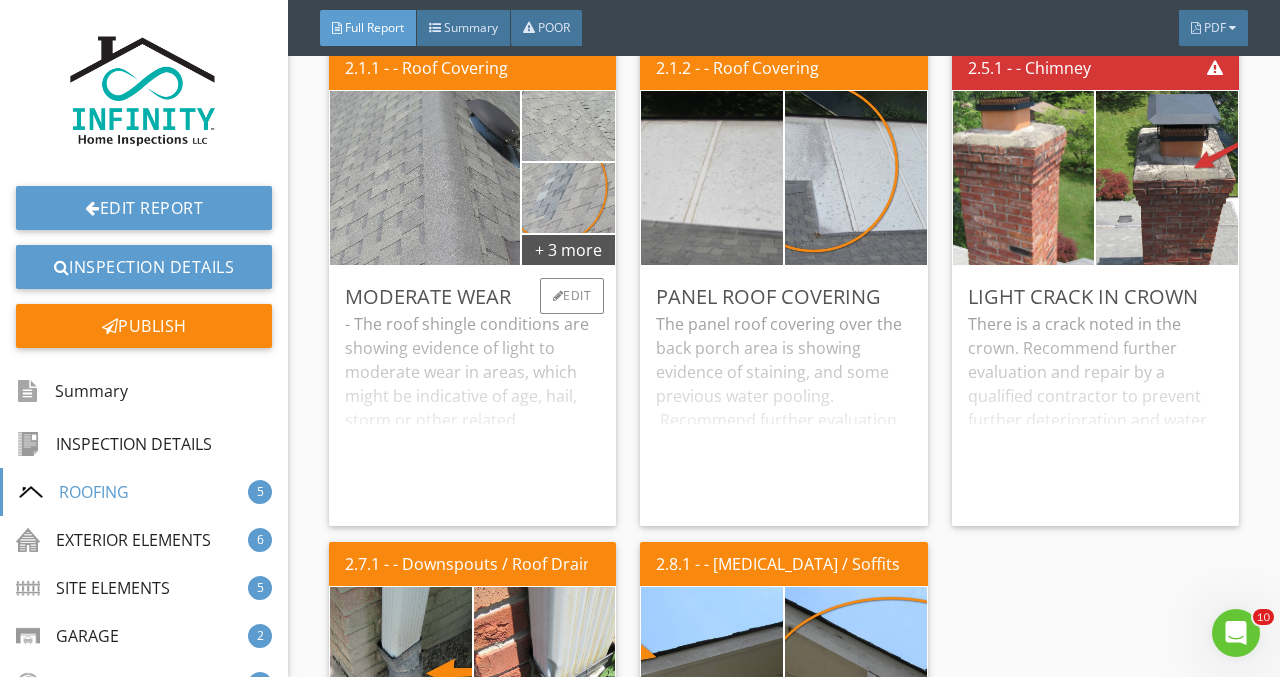 click on "- The roof shingle conditions are showing evidence of light to moderate wear in areas, which might be indicative of age, hail, storm or other related conditions.  - There is some evidence of repairs noted at the right side of the front dormer. Recommend asking the seller for the reason and timing of repairs, as well as any paperwork that might be available.  - There are some exposed nails starting to show in areas. Recommend repair/sealing to prevent further deterioration.  - Recommend further evaluation as needed by a qualified contractor, as well as routine monitoring and maintenance as required." at bounding box center (472, 411) 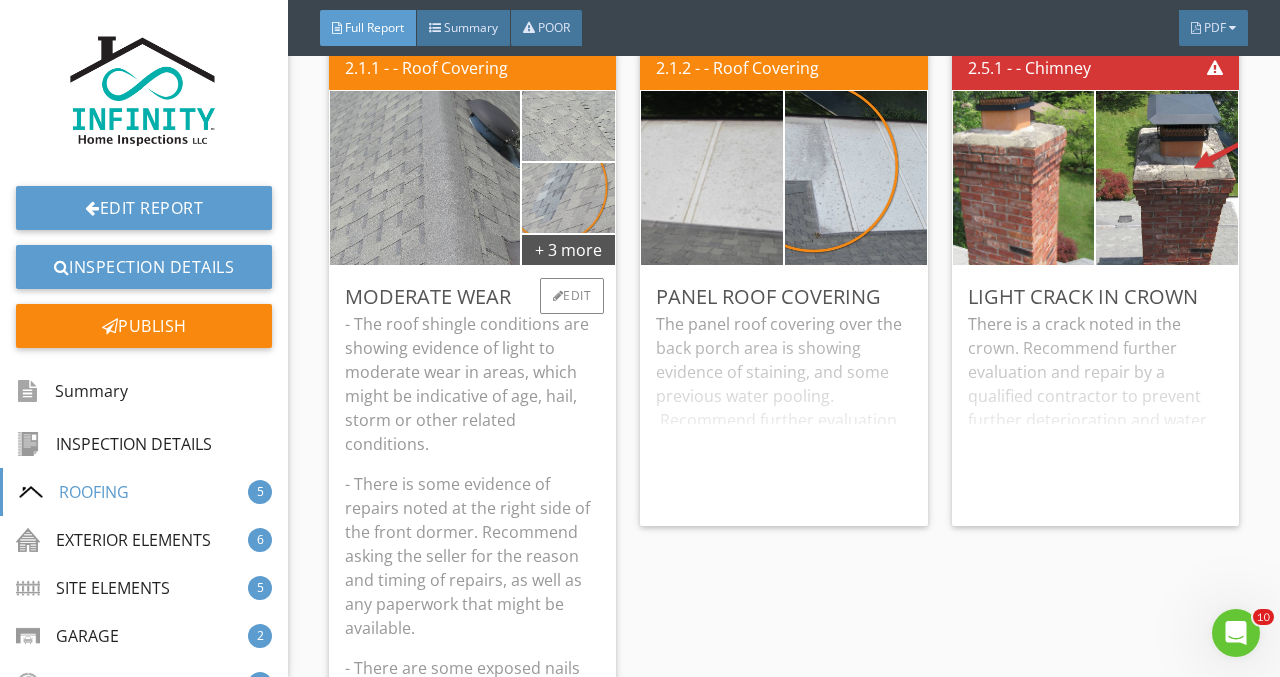 click on "- There is some evidence of repairs noted at the right side of the front dormer. Recommend asking the seller for the reason and timing of repairs, as well as any paperwork that might be available." at bounding box center [472, 556] 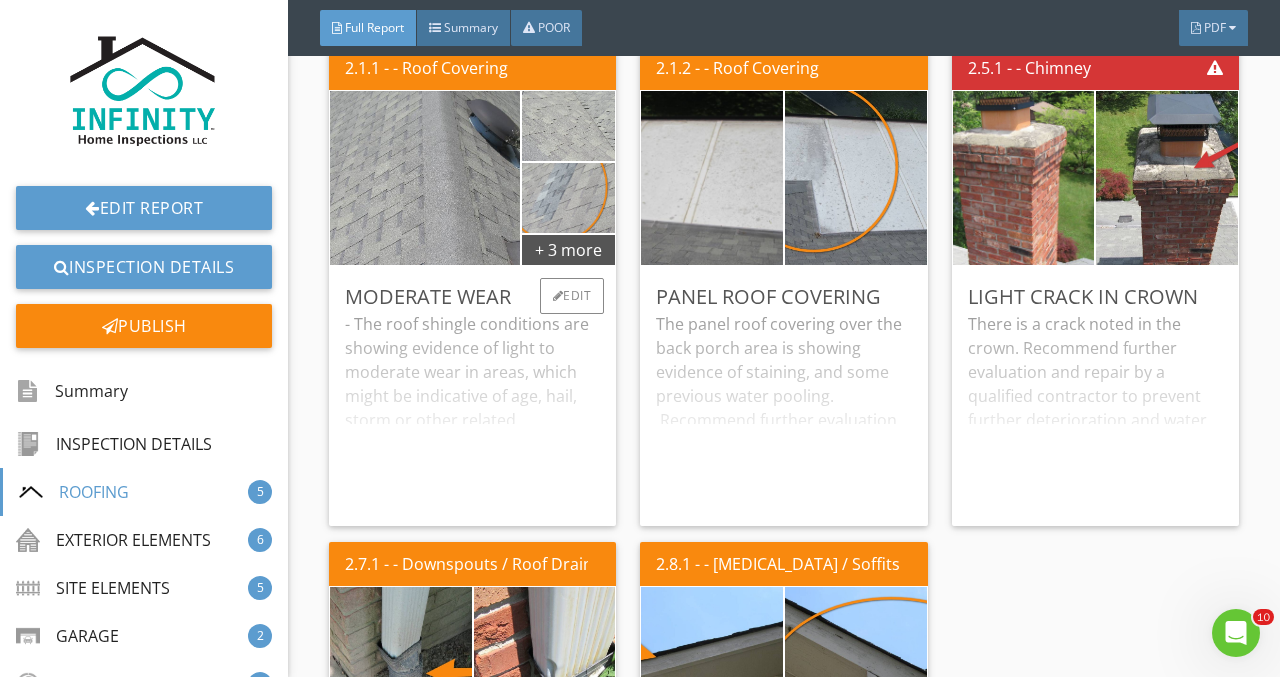 click on "- The roof shingle conditions are showing evidence of light to moderate wear in areas, which might be indicative of age, hail, storm or other related conditions.  - There is some evidence of repairs noted at the right side of the front dormer. Recommend asking the seller for the reason and timing of repairs, as well as any paperwork that might be available.  - There are some exposed nails starting to show in areas. Recommend repair/sealing to prevent further deterioration.  - Recommend further evaluation as needed by a qualified contractor, as well as routine monitoring and maintenance as required." at bounding box center [472, 411] 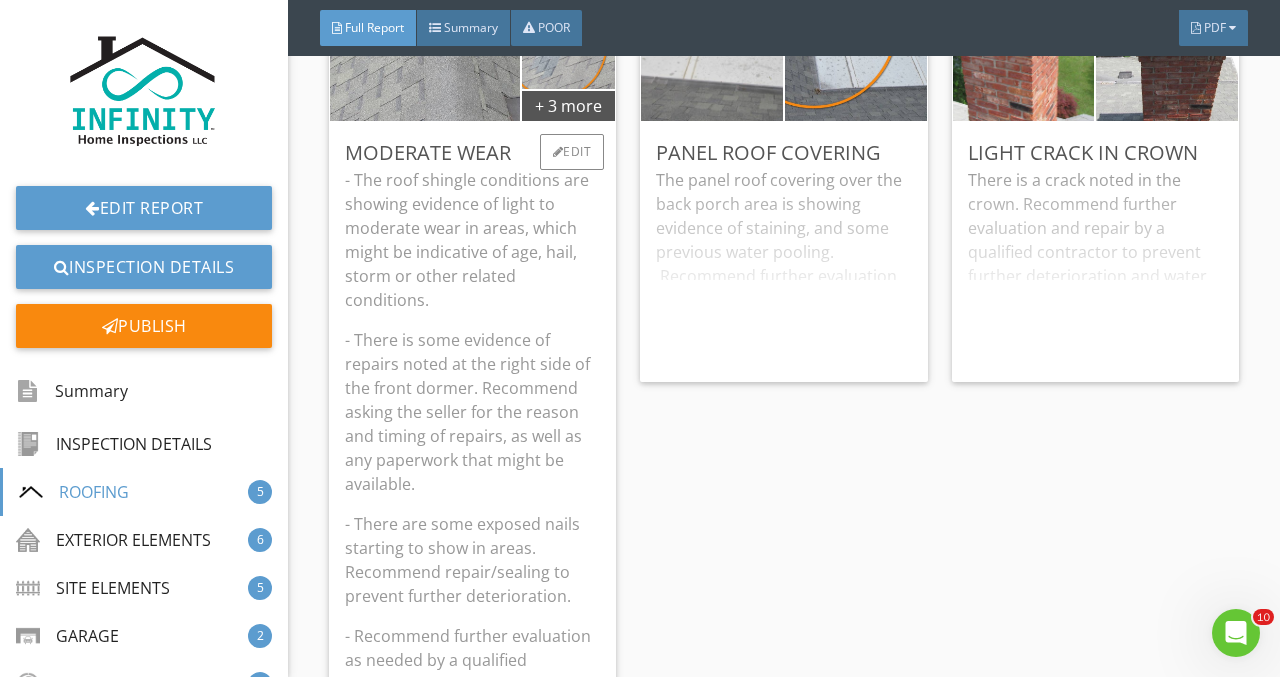 scroll, scrollTop: 4240, scrollLeft: 0, axis: vertical 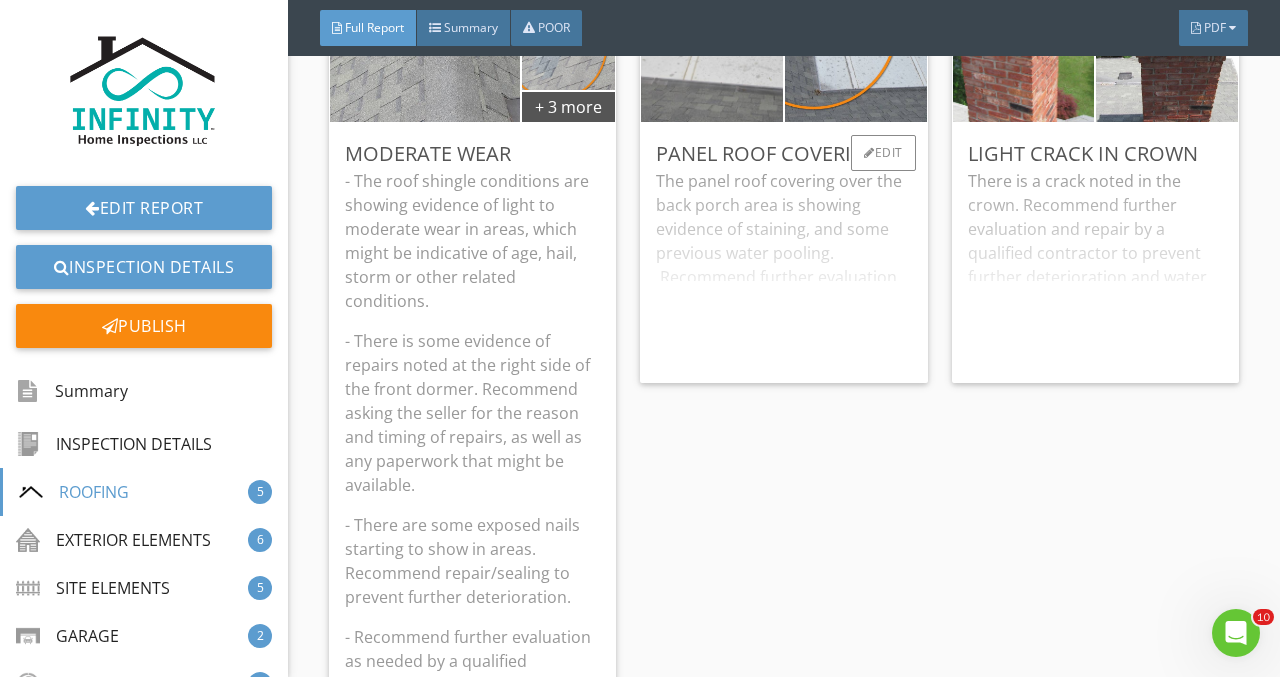 click on "The panel roof covering over the back porch area is showing evidence of staining, and some previous water pooling.  Recommend further evaluation by a qualified contractor/specialist to determine any remedial needs that may be required." at bounding box center (783, 268) 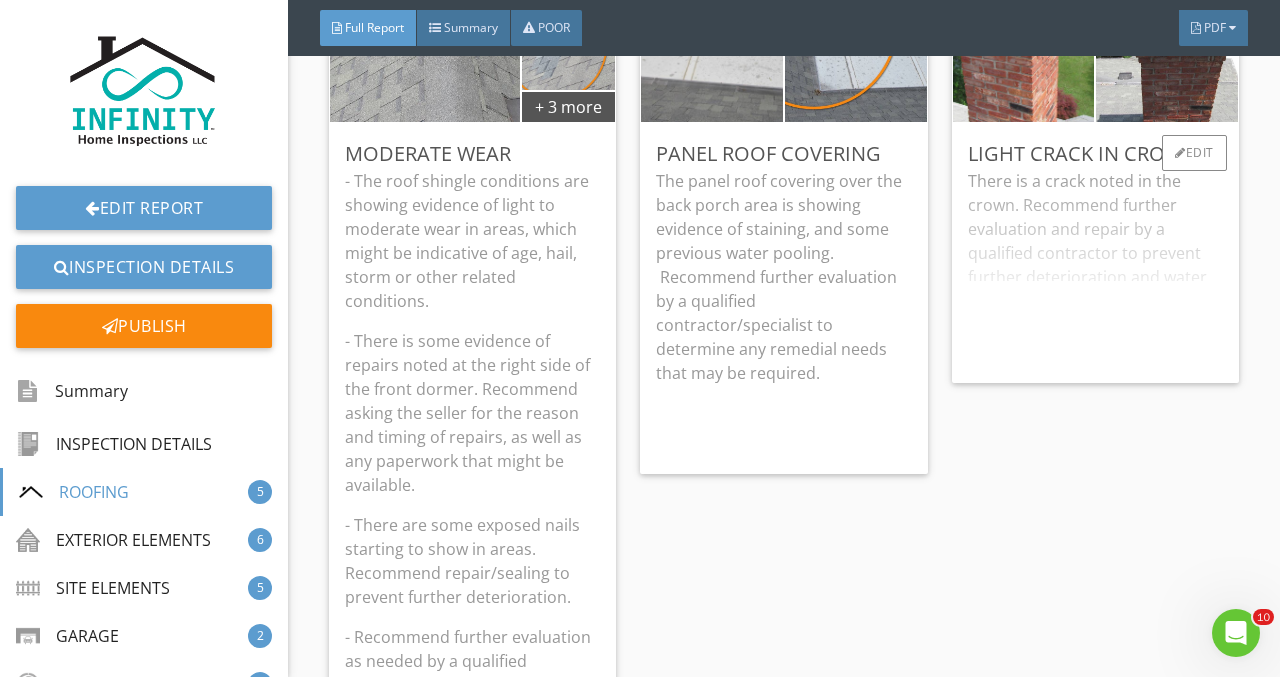 click on "There is a crack noted in the crown. Recommend further evaluation and repair by a qualified contractor to prevent further deterioration and water intrusion." at bounding box center (1095, 268) 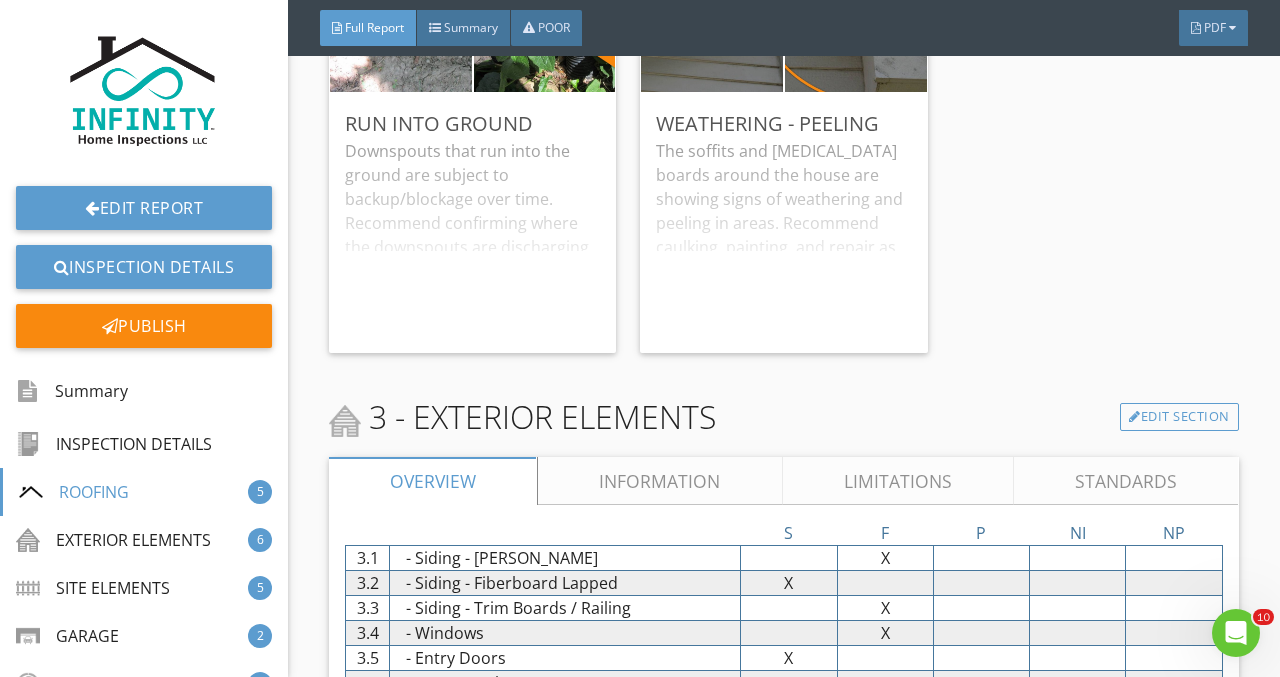 scroll, scrollTop: 5218, scrollLeft: 0, axis: vertical 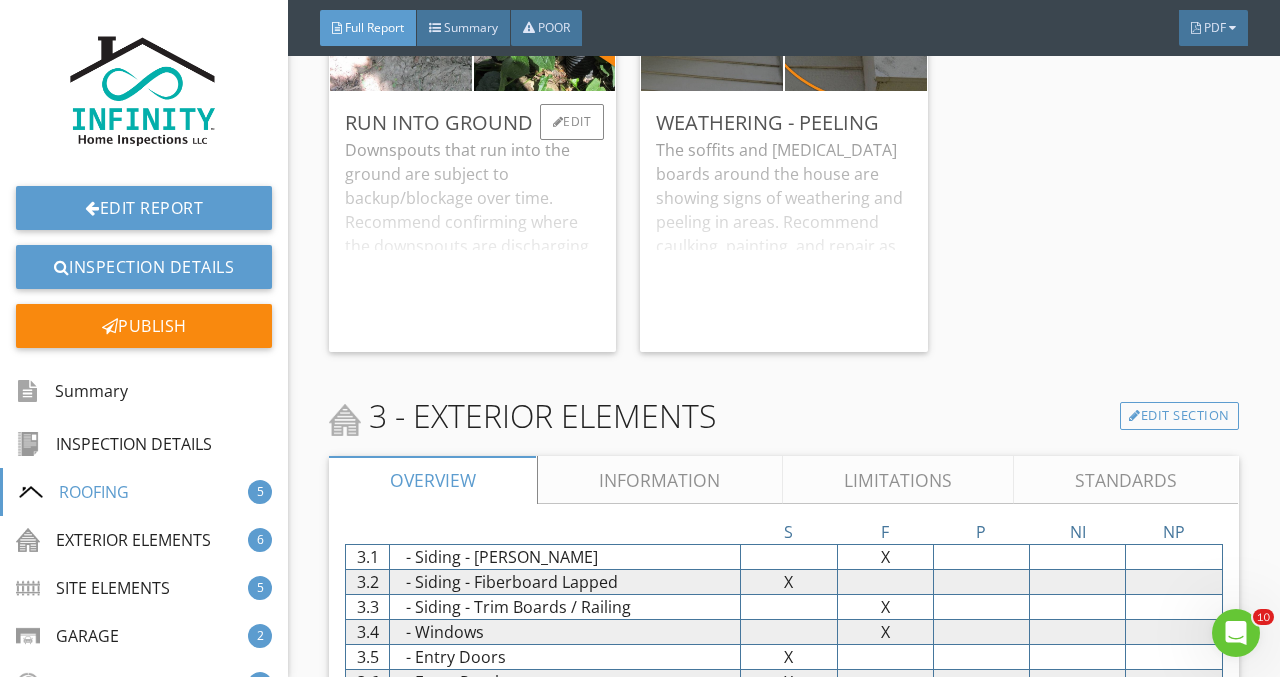 click on "Downspouts that run into the ground are subject to backup/blockage over time. Recommend confirming where the downspouts are discharging, that it is away from the foundation, and they are flowing freely. Neither the presence nor integrity of underground lines, nor free flow of water through such lines is determinable as part of this inspection." at bounding box center (472, 237) 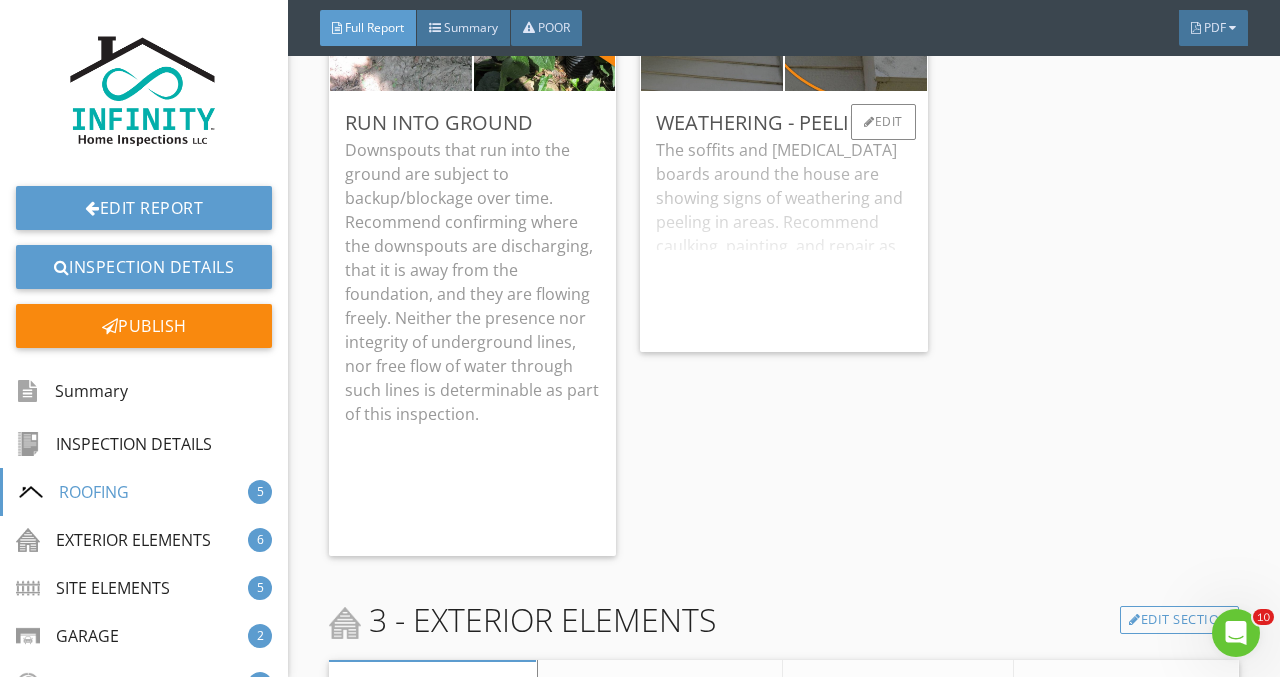 drag, startPoint x: 712, startPoint y: 318, endPoint x: 674, endPoint y: 252, distance: 76.15773 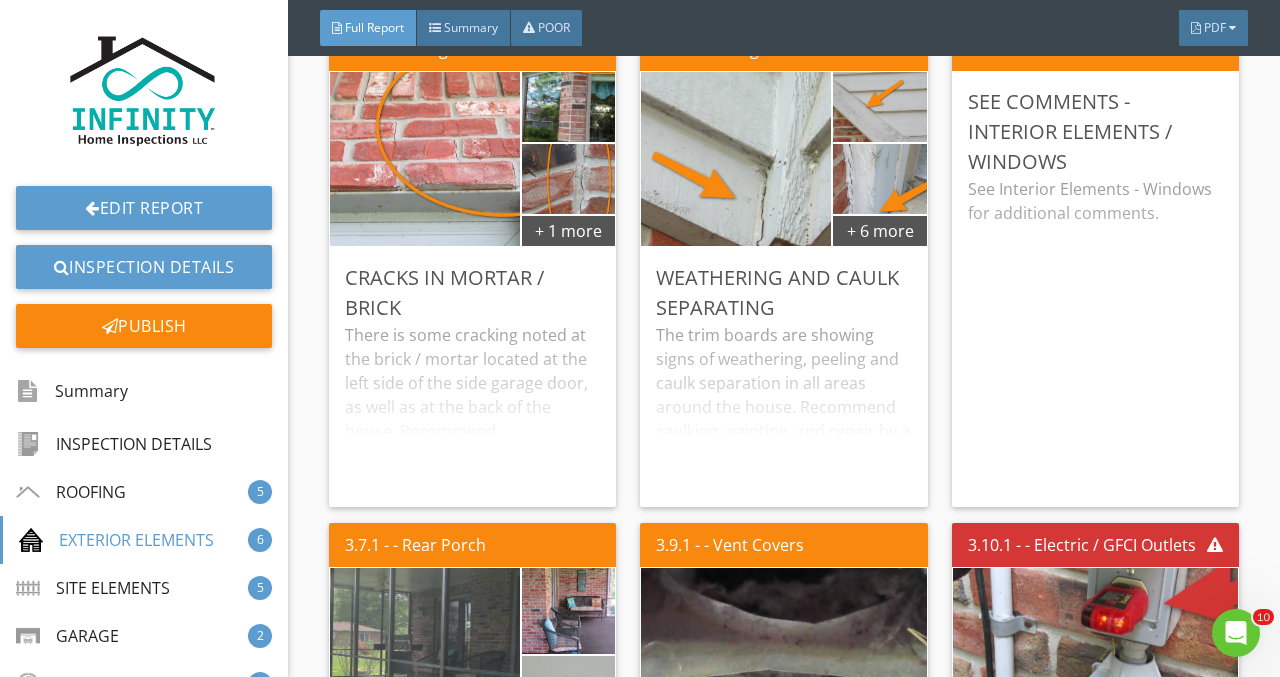 scroll, scrollTop: 6264, scrollLeft: 0, axis: vertical 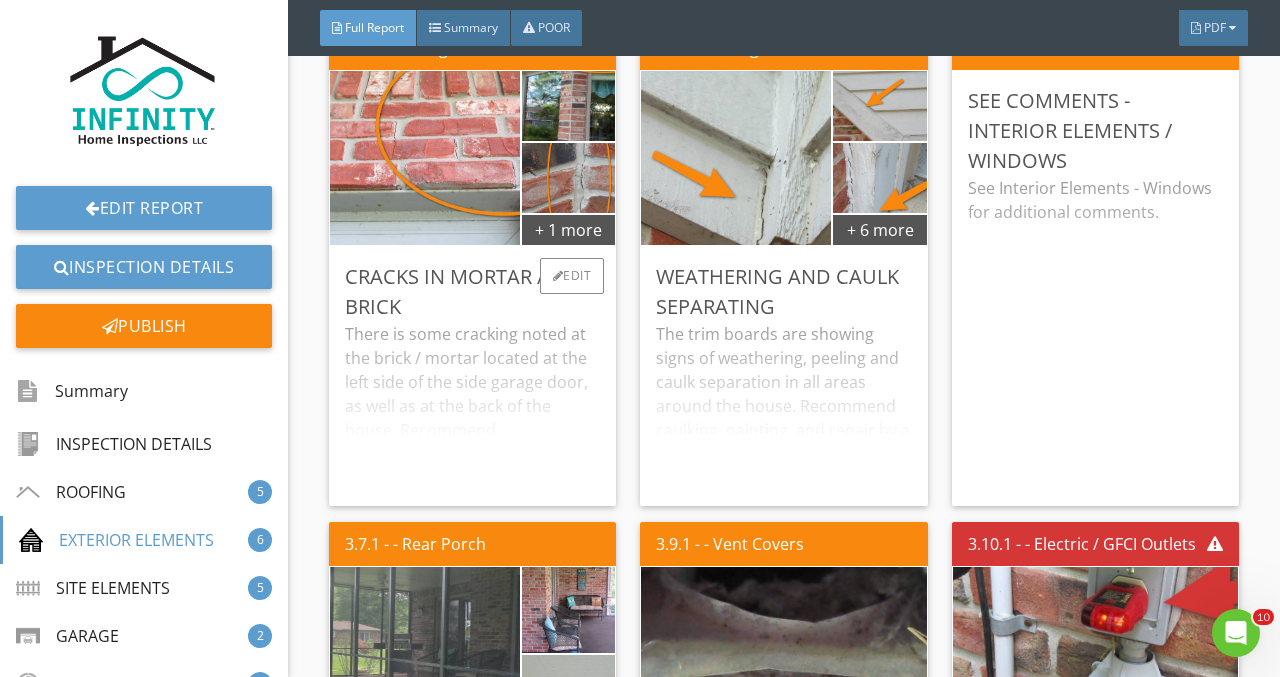 click on "There is some cracking noted at the brick / mortar located at the left side of the side garage door, as well as at the back of the house. Recommend patching/repair by a qualified contractor as required to prevent further deterioration, as well as monitoring conditions." at bounding box center (472, 406) 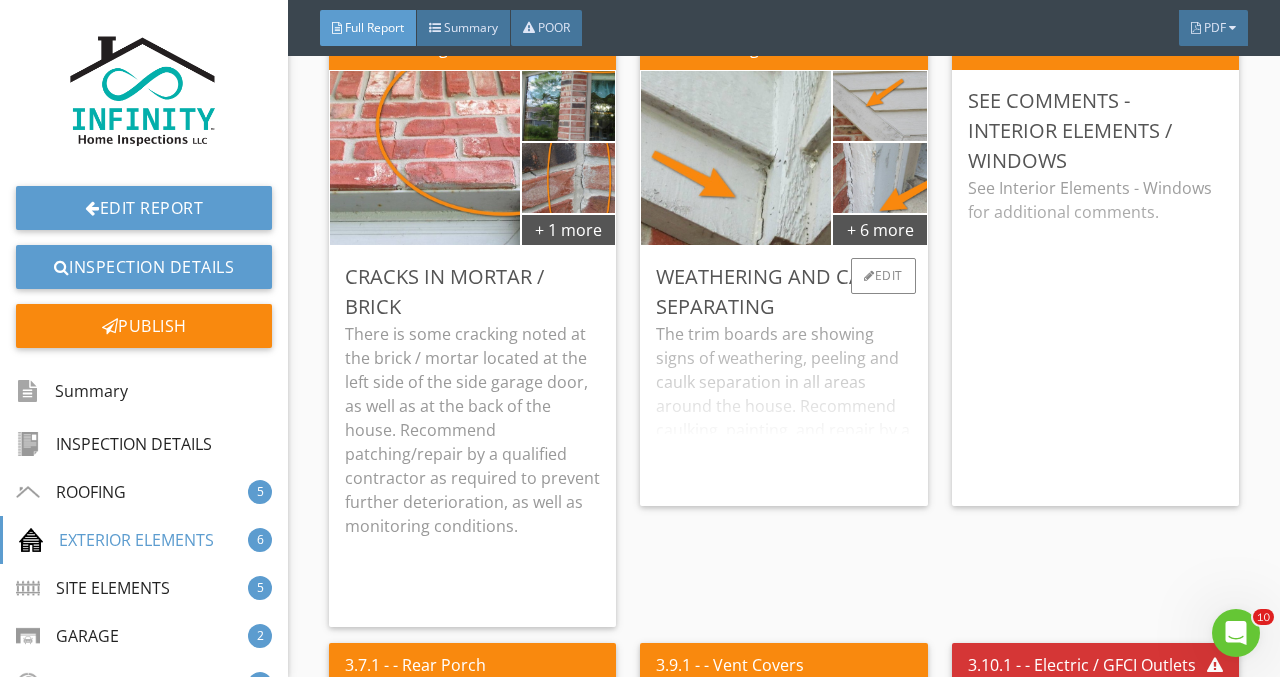 click on "The trim boards are showing signs of weathering, peeling and caulk separation in all areas around the house. Recommend caulking, painting, and repair by a qualified contractor to prevent further deterioration." at bounding box center [783, 406] 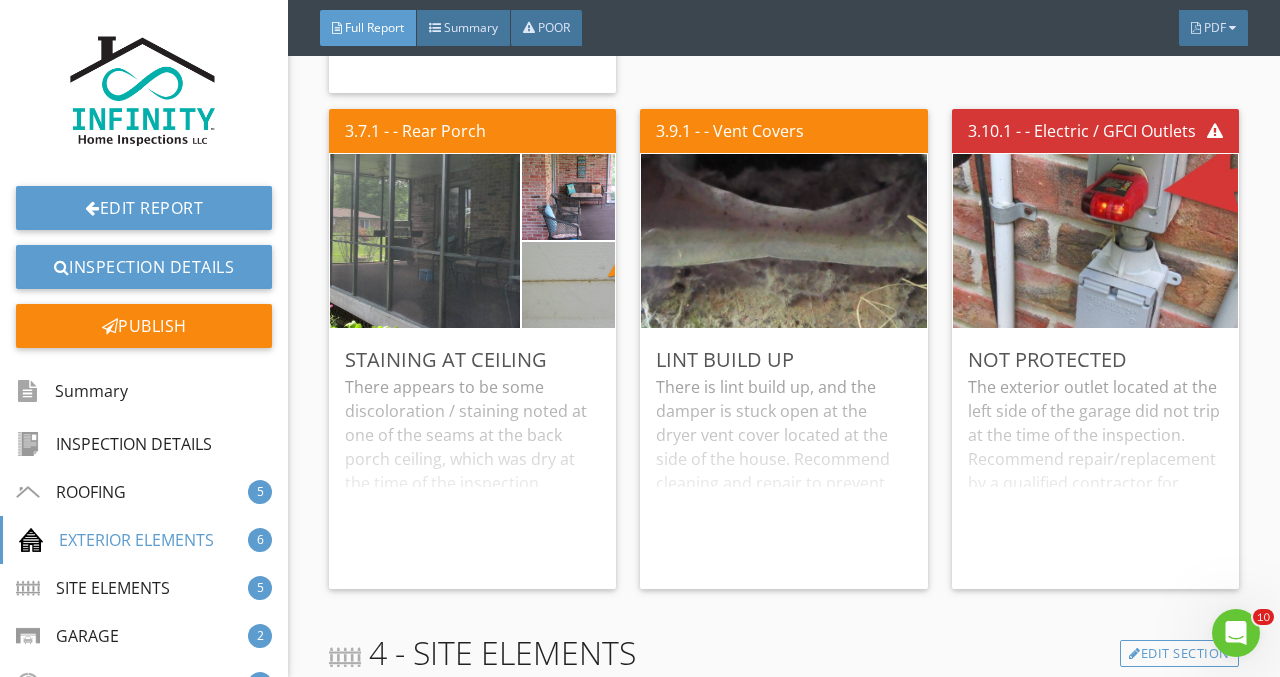scroll, scrollTop: 6959, scrollLeft: 0, axis: vertical 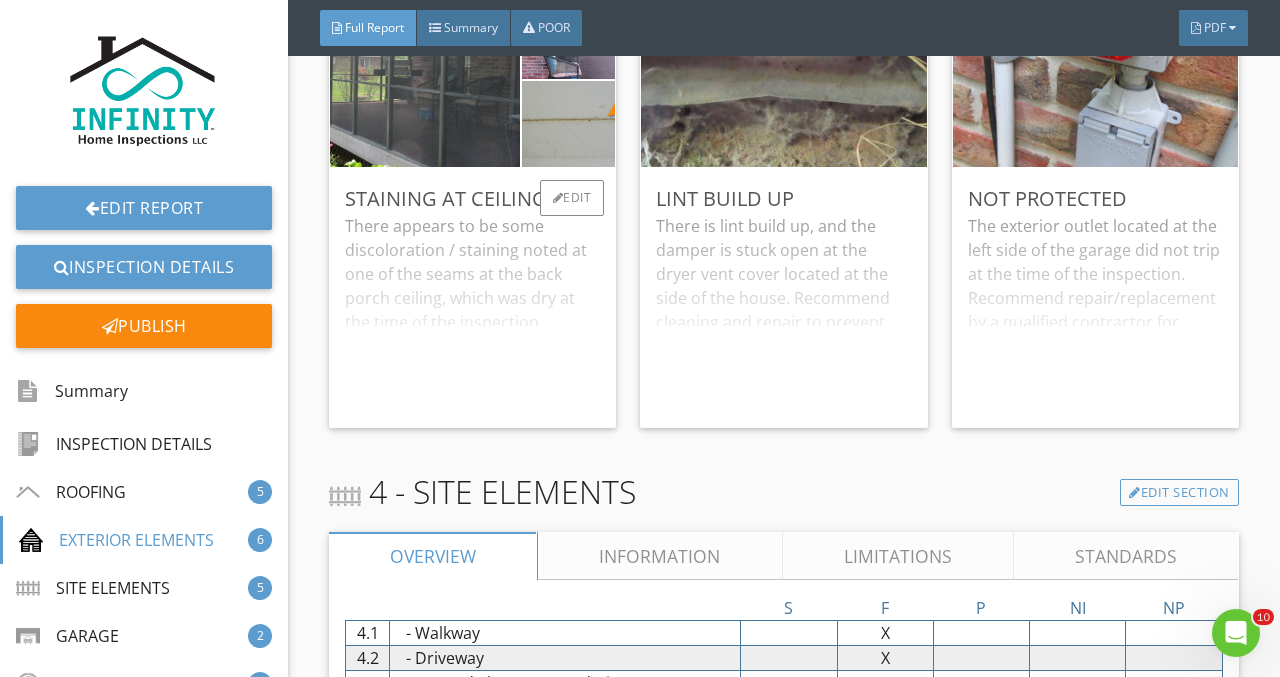 click on "There appears to be some discoloration / staining noted at one of the seams at the back porch ceiling, which was dry at the time of the inspection. Recommend asking the seller for any additional information, as well as further evaluation by a qualified contractor.  - See Roofing Comments - Panel Roof Covering for additional comments." at bounding box center (472, 313) 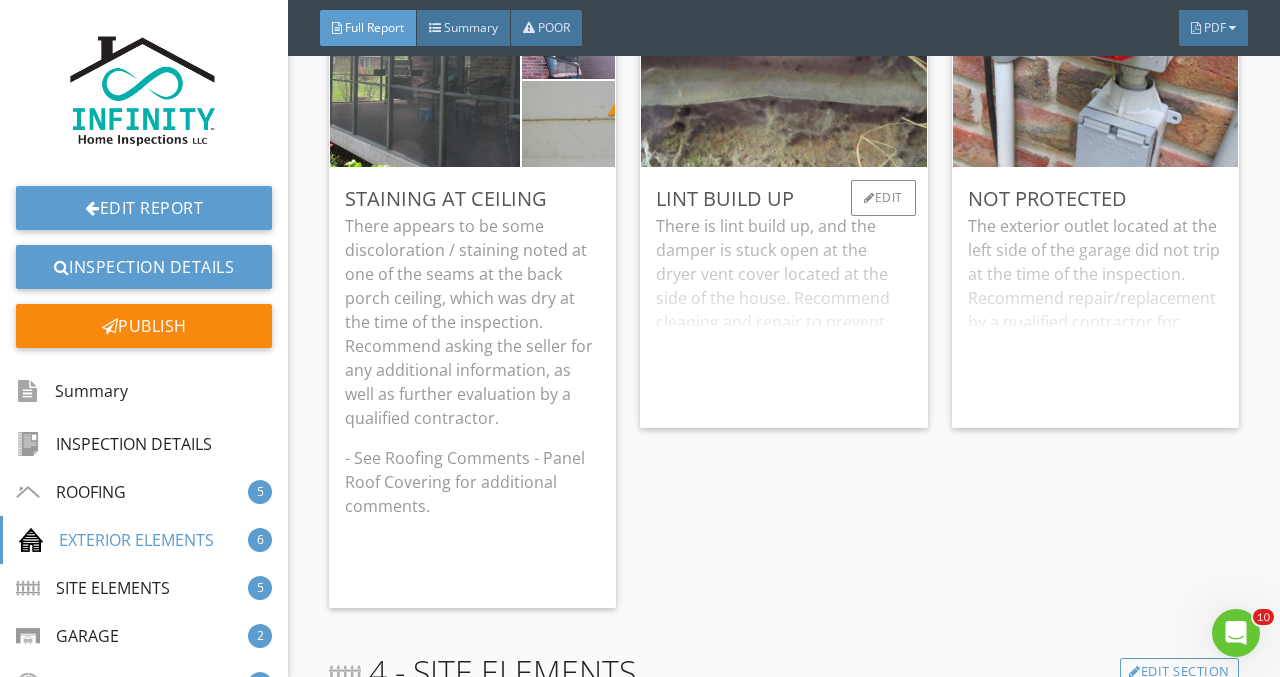 click on "There is lint build up, and the damper is stuck open at the dryer vent cover located at the side of the house. Recommend cleaning and repair to prevent further deterioration." at bounding box center [783, 313] 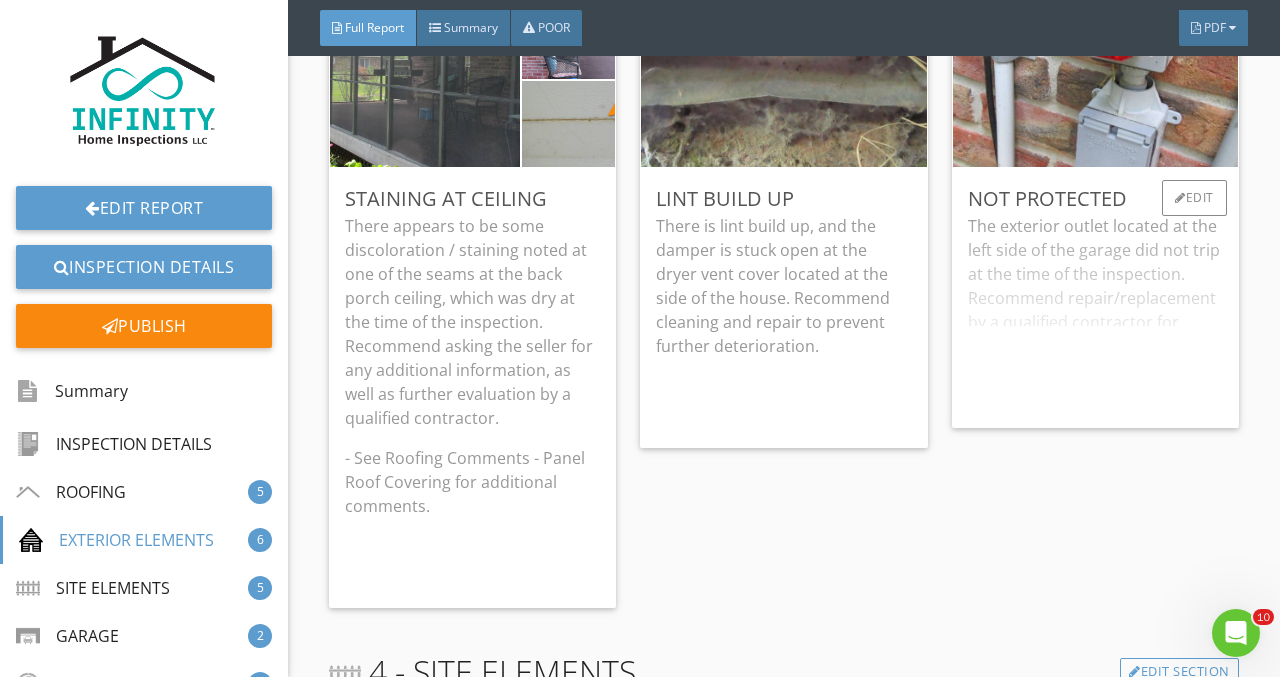 drag, startPoint x: 1032, startPoint y: 381, endPoint x: 1100, endPoint y: 356, distance: 72.44998 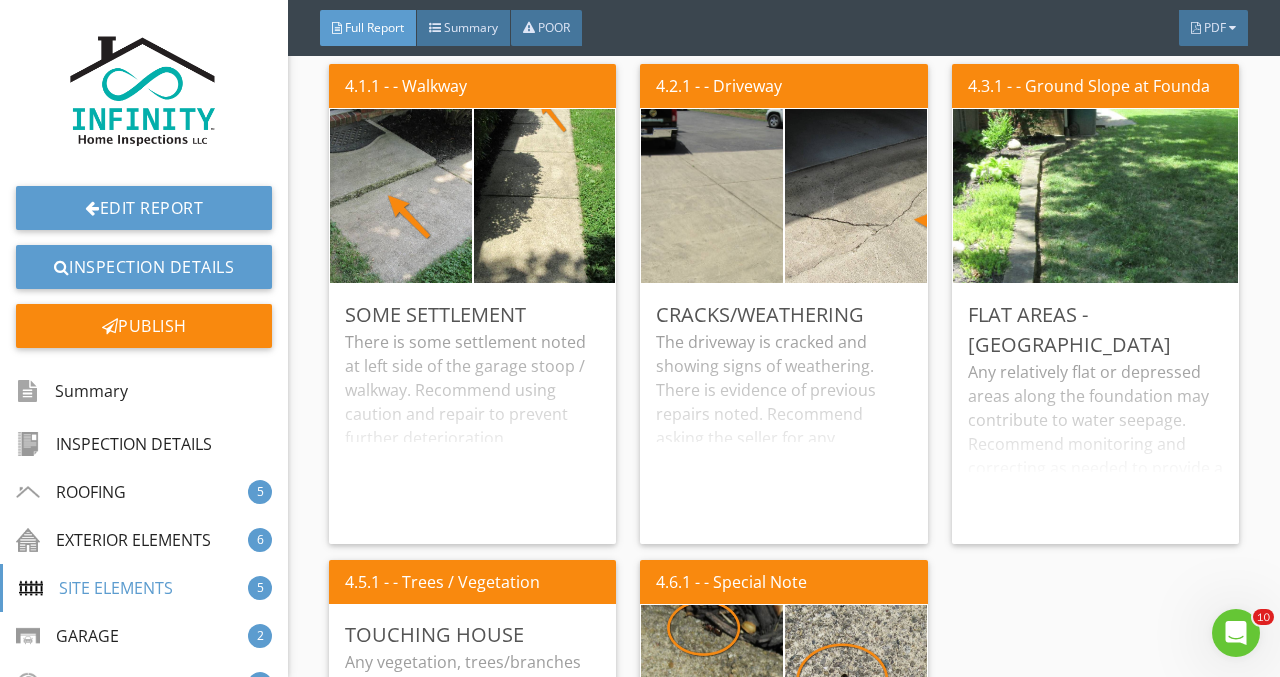 scroll, scrollTop: 7859, scrollLeft: 0, axis: vertical 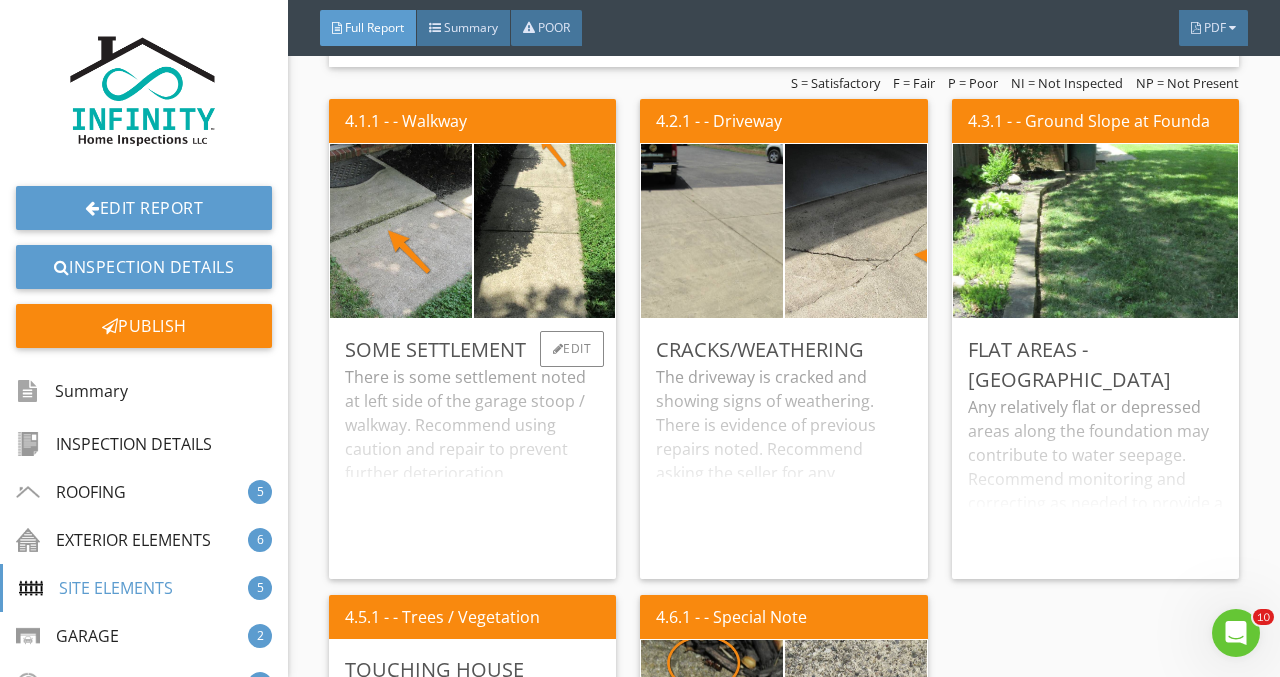 click on "There is some settlement noted at left side of the garage stoop / walkway. Recommend using caution and repair to prevent further deterioration." at bounding box center (472, 464) 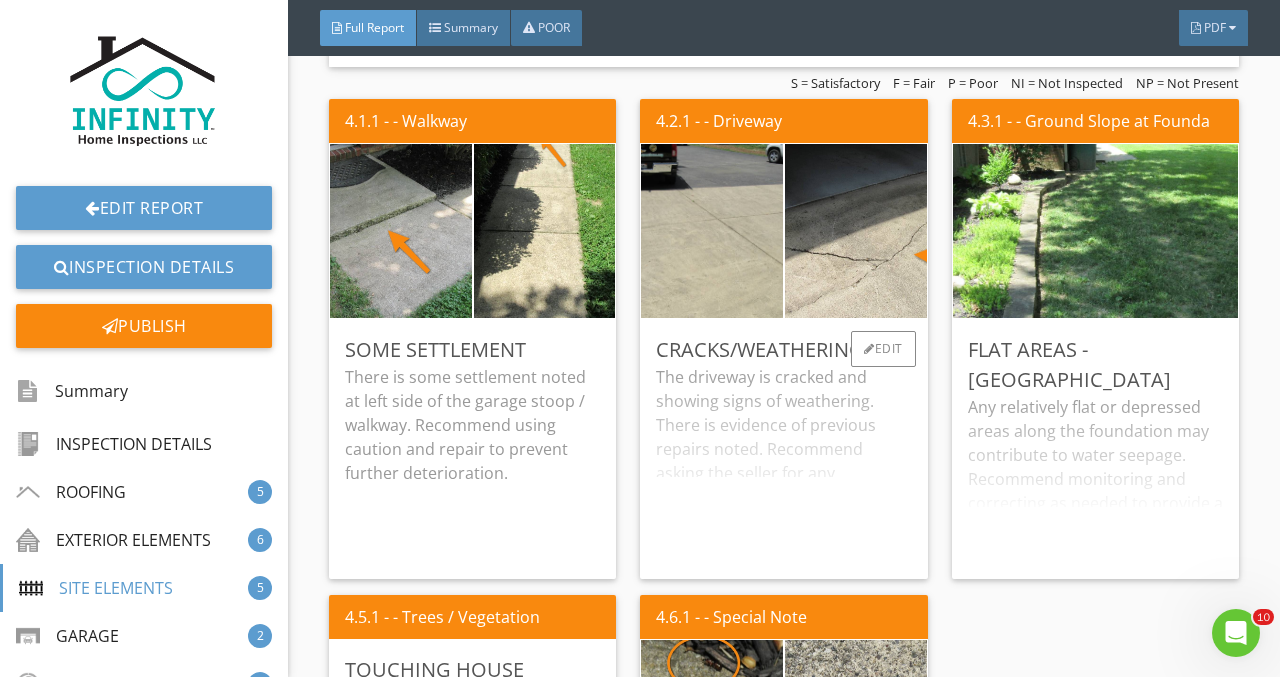 click on "The driveway is cracked and showing signs of weathering. There is evidence of previous repairs noted. Recommend asking the seller for any additional information, as well as patching the cracks and periodic sealing of all concrete surfaces to prevent further deterioration." at bounding box center [783, 464] 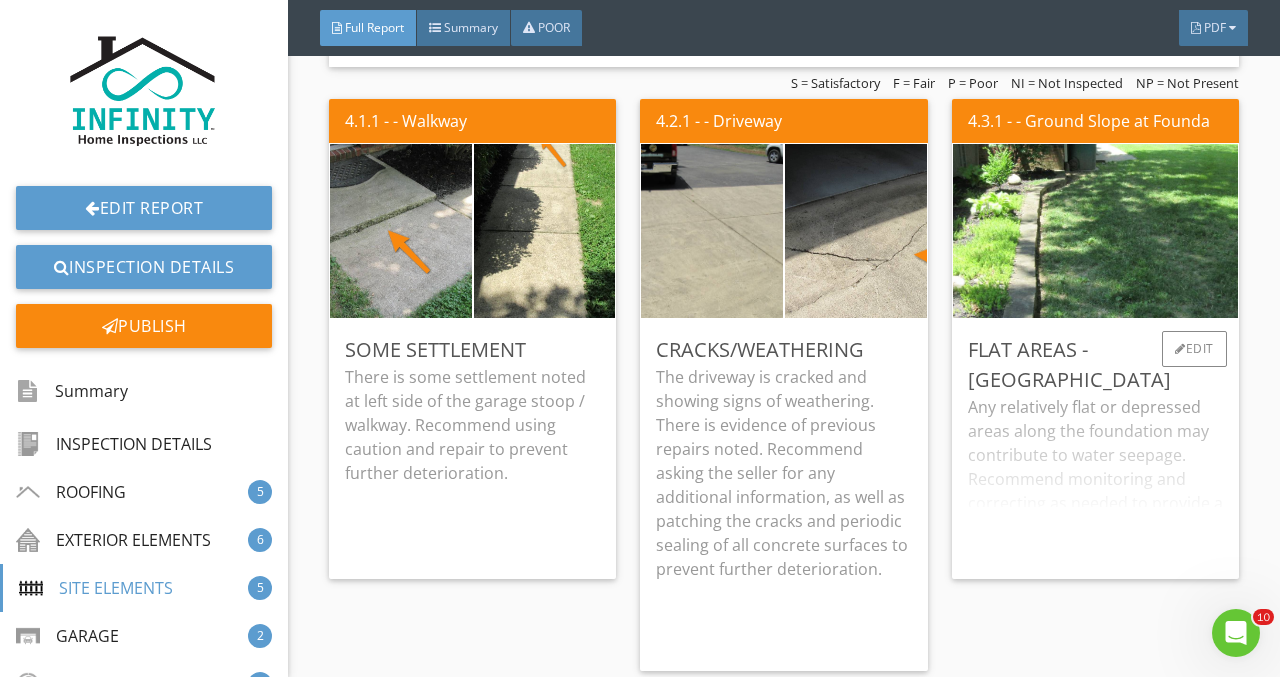 click on "Any relatively flat or depressed areas along the foundation may contribute to water seepage. Recommend monitoring and correcting as needed to provide a positive slope away from the foundation. Recommend diverting all downspout discharge away from these areas." at bounding box center [1095, 479] 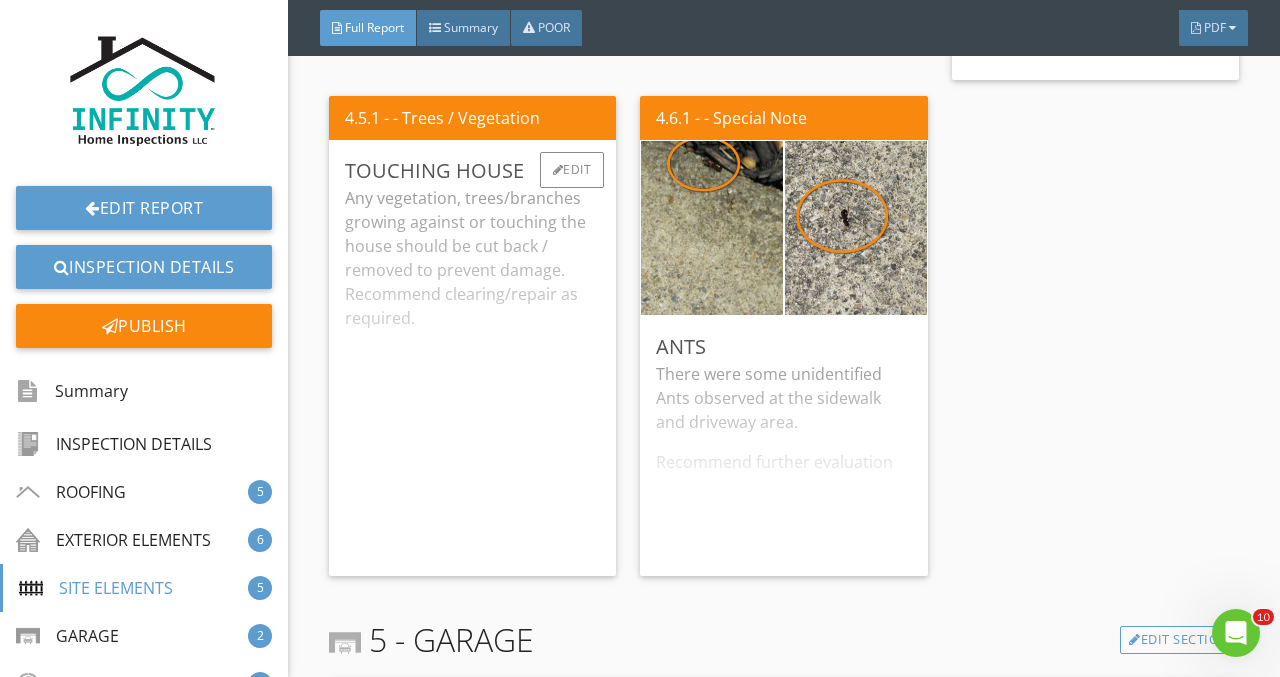 scroll, scrollTop: 8522, scrollLeft: 0, axis: vertical 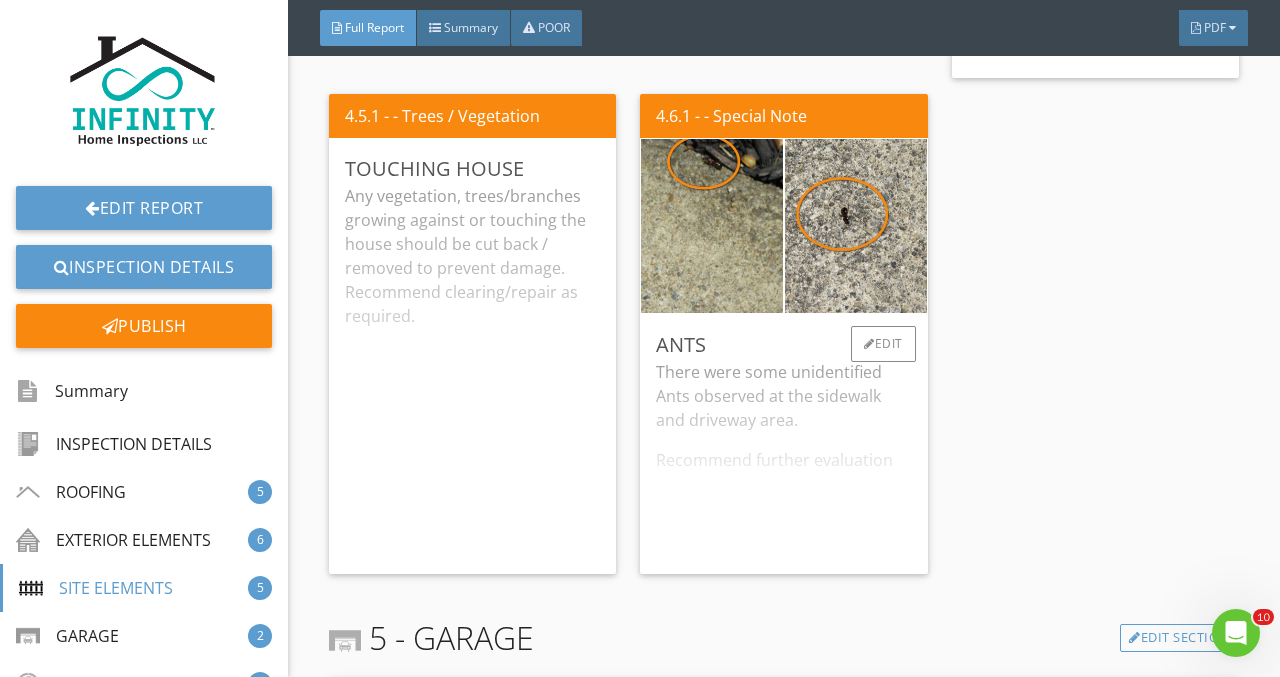 click on "There were some unidentified Ants observed at the sidewalk and driveway area. Recommend further evaluation by a qualified specialists as needed to determine corrective action as required." at bounding box center [783, 459] 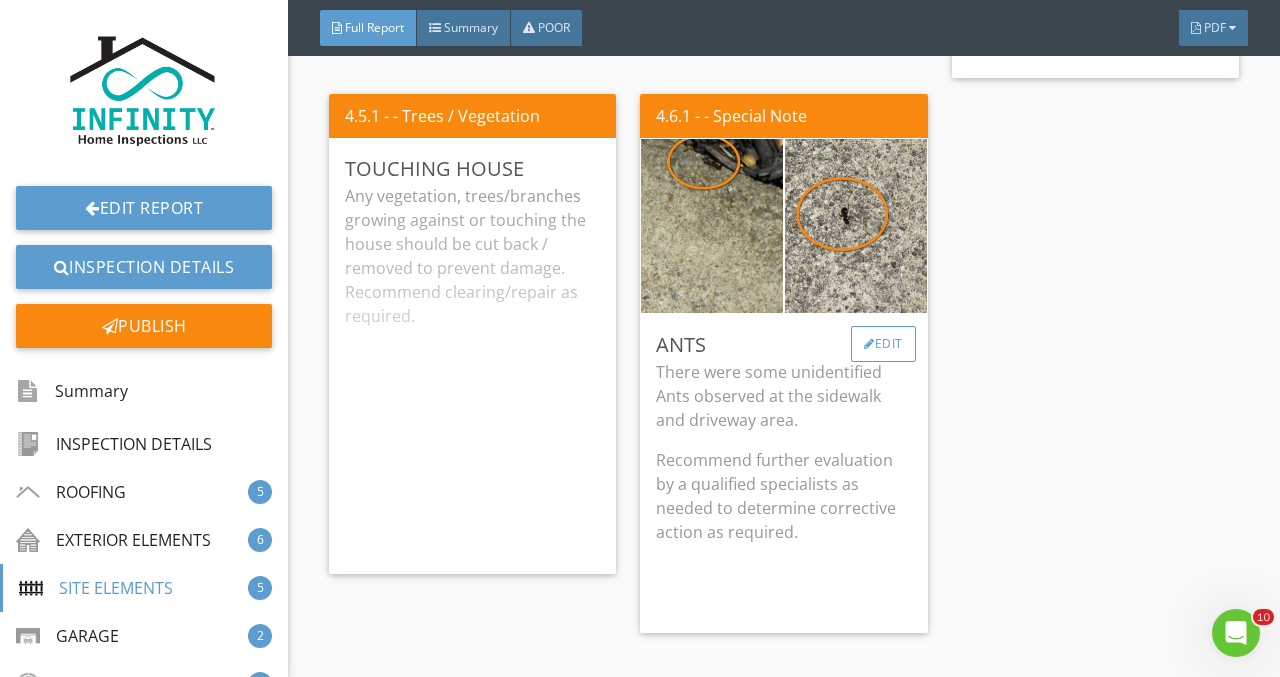 click on "Edit" at bounding box center (883, 344) 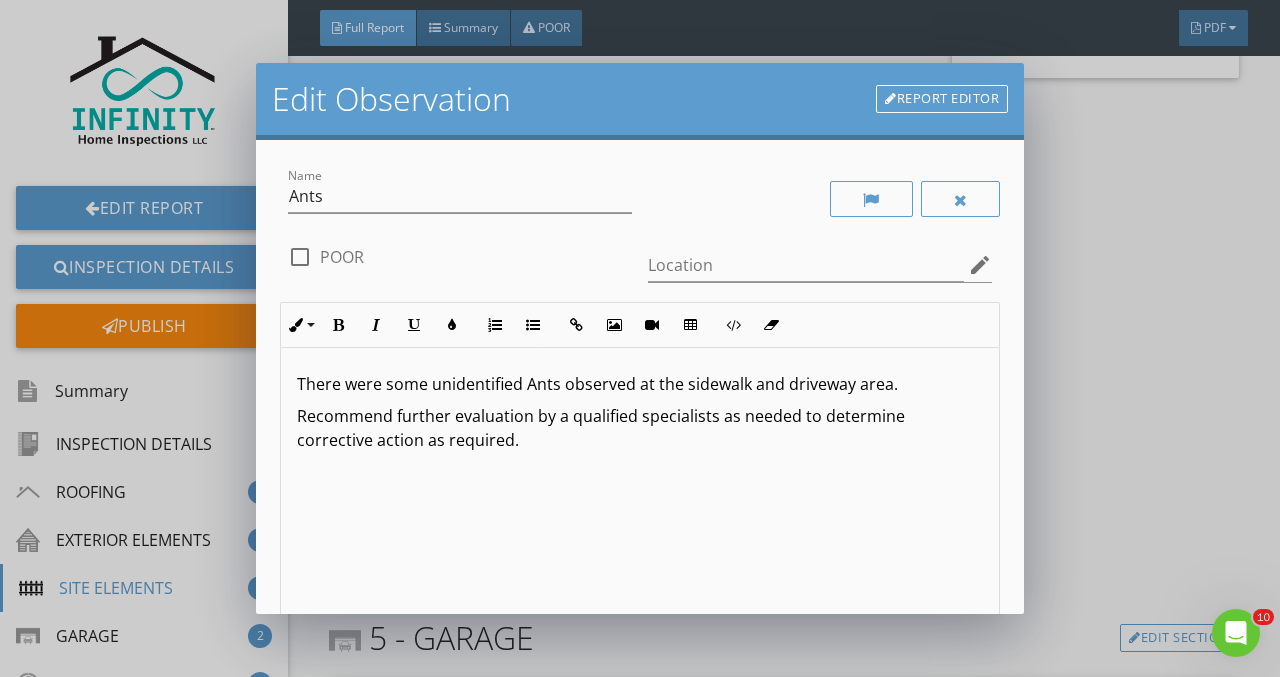 click on "Recommend further evaluation by a qualified specialists as needed to determine corrective action as required." at bounding box center [640, 428] 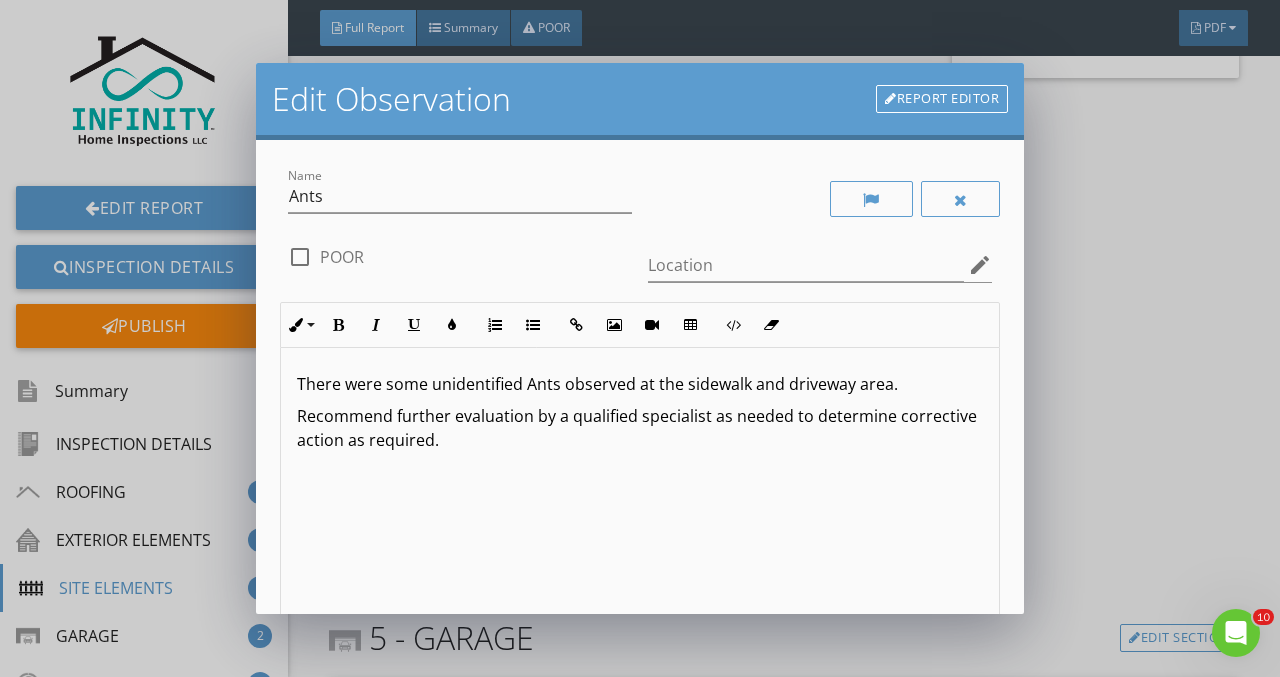 click on "There were some unidentified Ants observed at the sidewalk and driveway area." at bounding box center (640, 384) 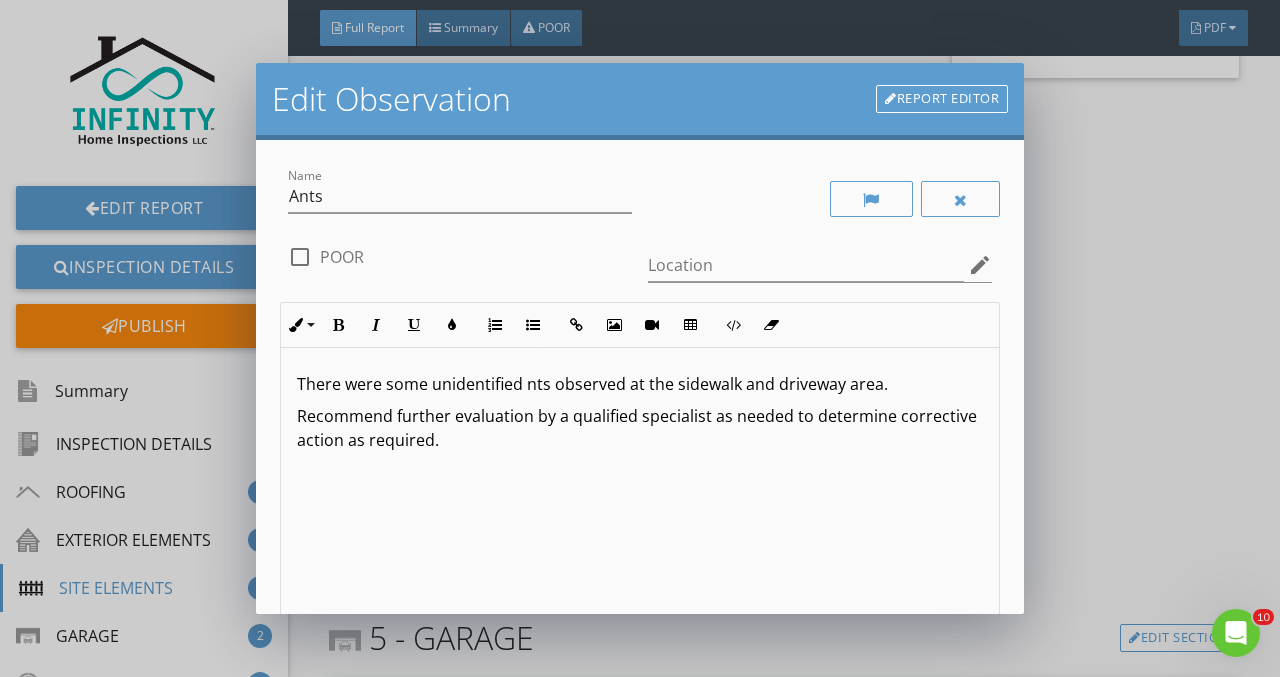 type 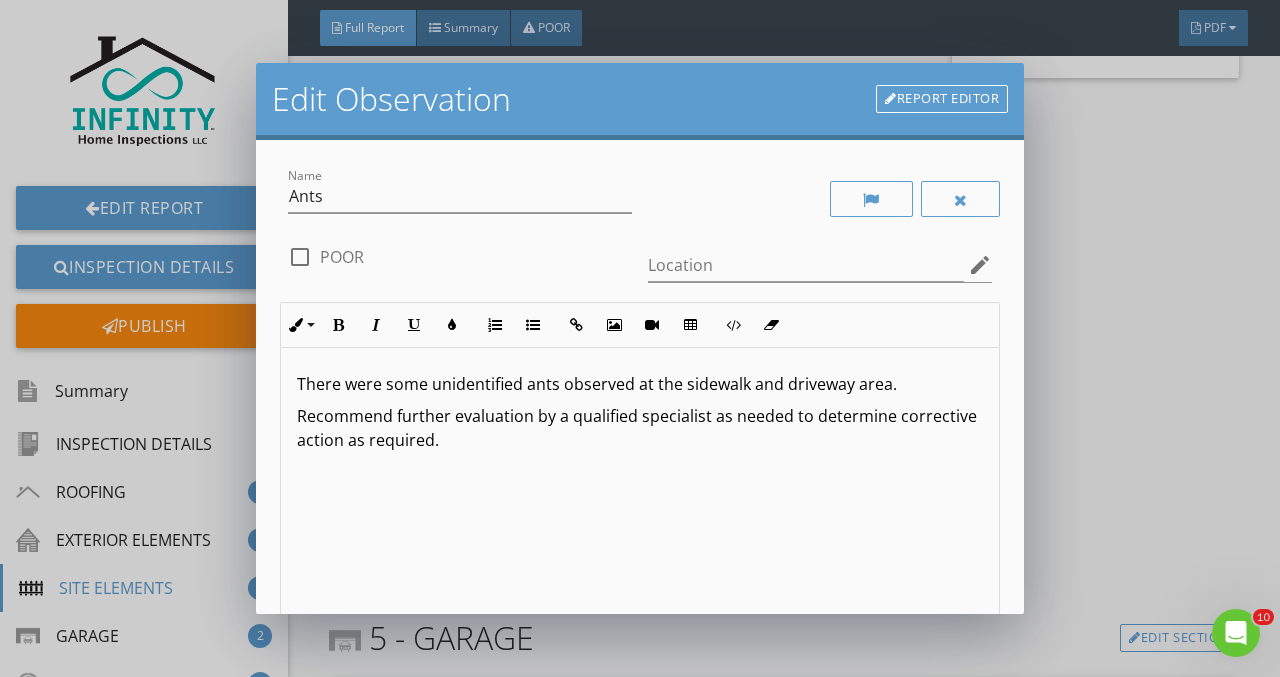 scroll, scrollTop: 1, scrollLeft: 0, axis: vertical 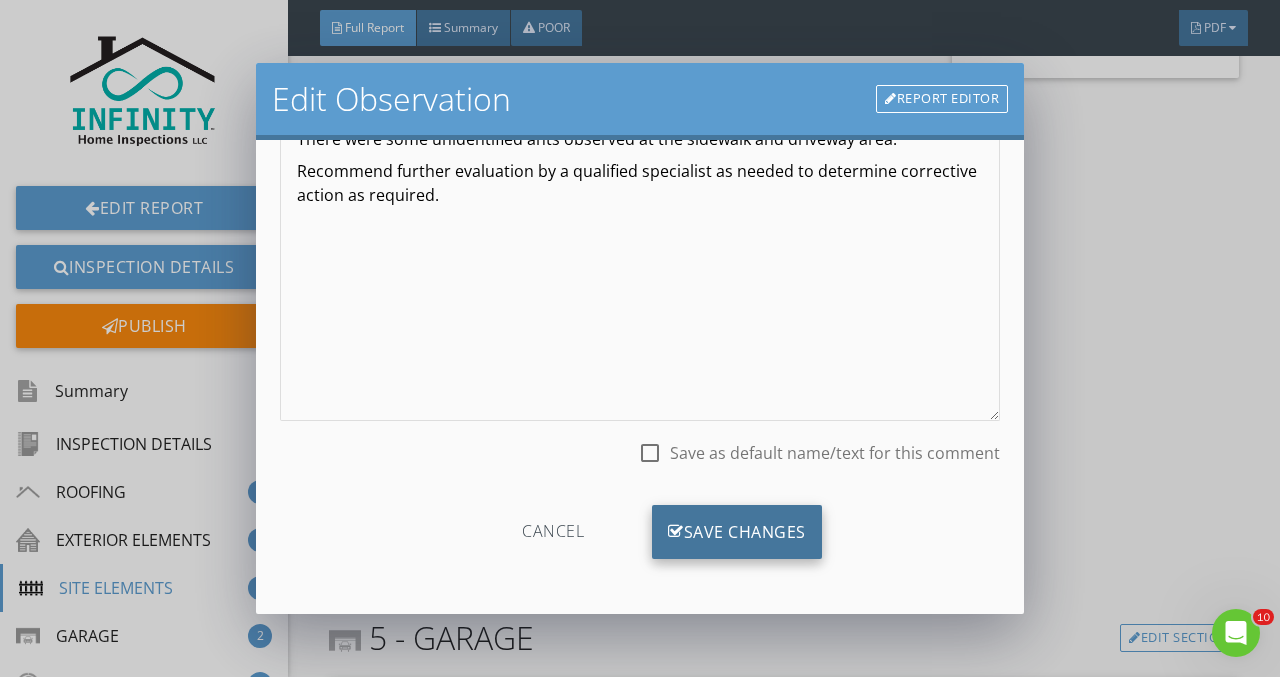 click on "Save Changes" at bounding box center [737, 532] 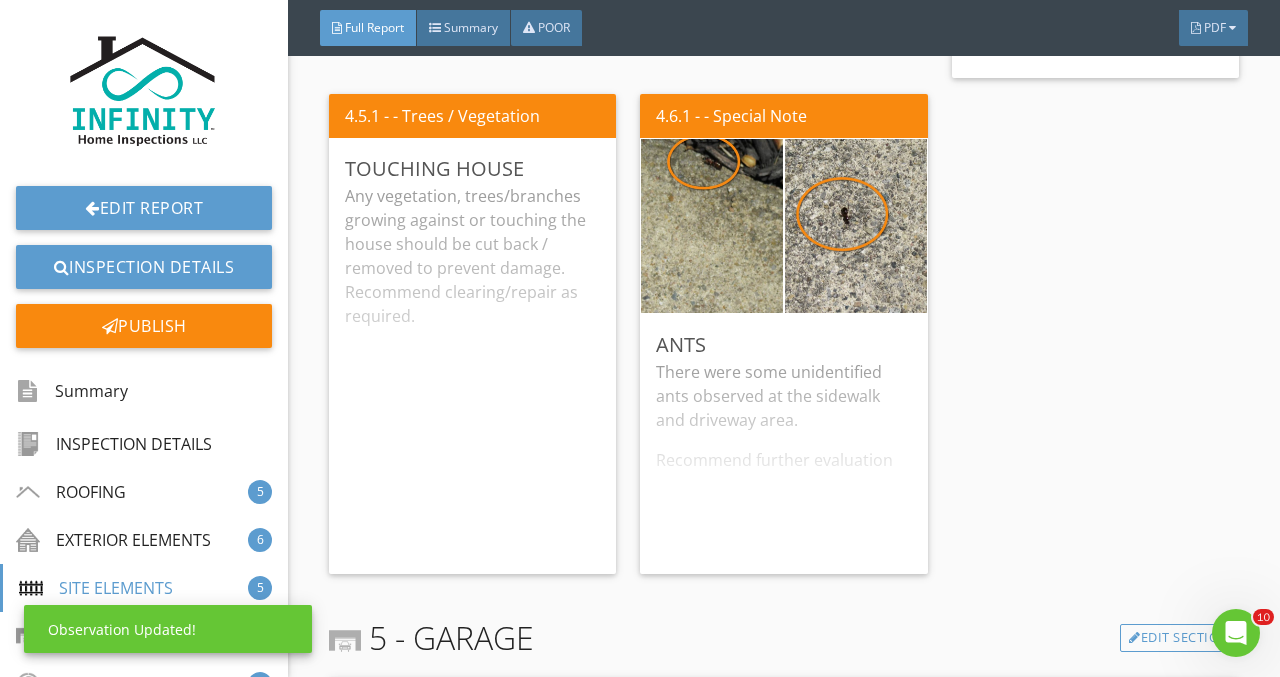 scroll, scrollTop: 7, scrollLeft: 0, axis: vertical 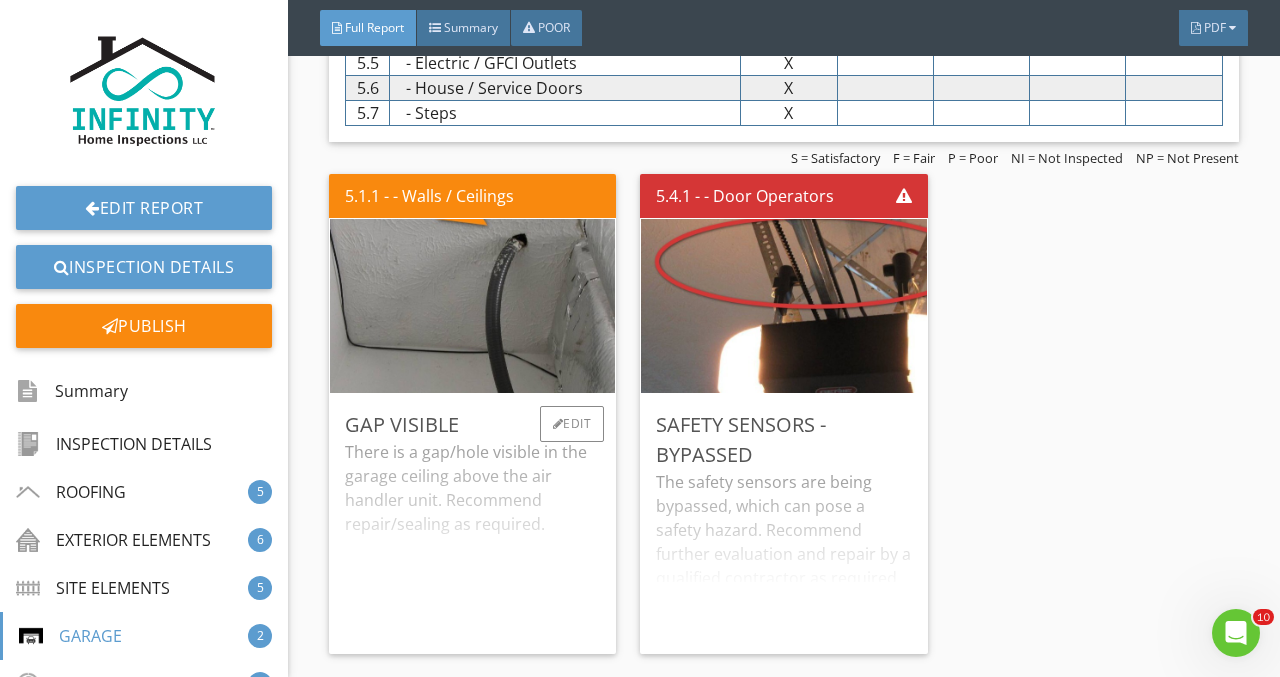 click on "There is a gap/hole visible in the garage ceiling above the air handler unit. Recommend repair/sealing as required." at bounding box center [472, 539] 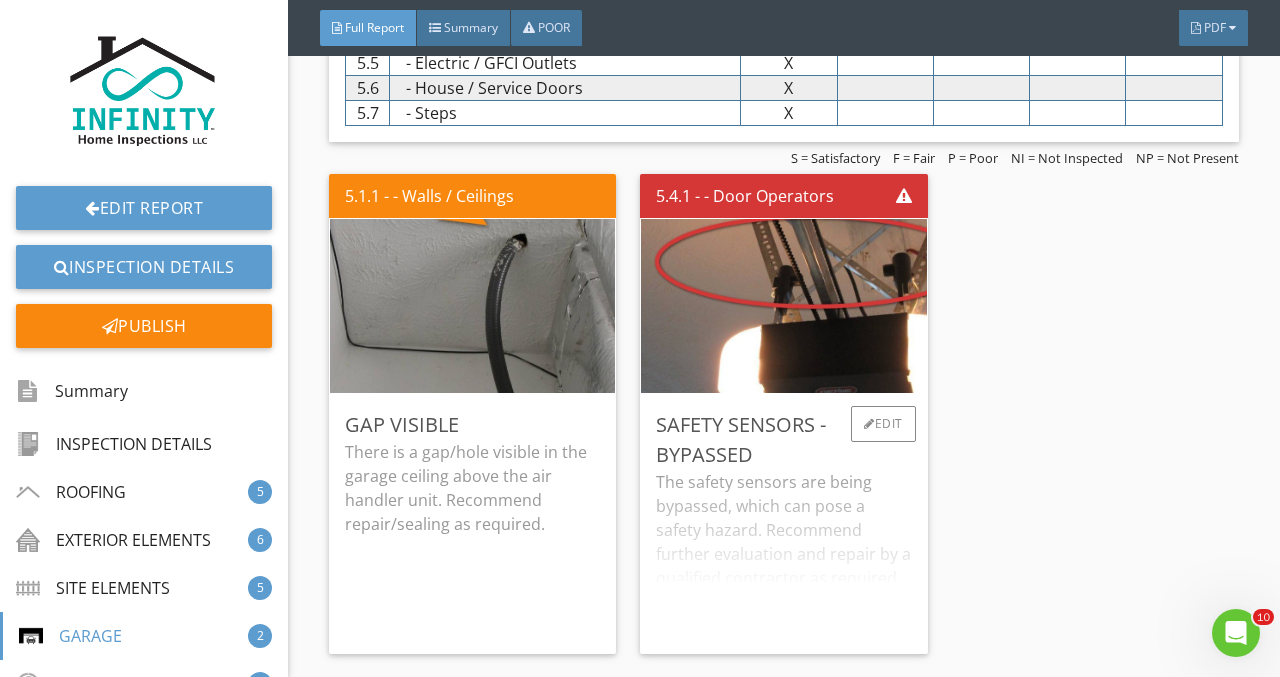 click on "The safety sensors are being bypassed, which can pose a safety hazard. Recommend further evaluation and repair by a qualified contractor as required for proper function and safety." at bounding box center [783, 554] 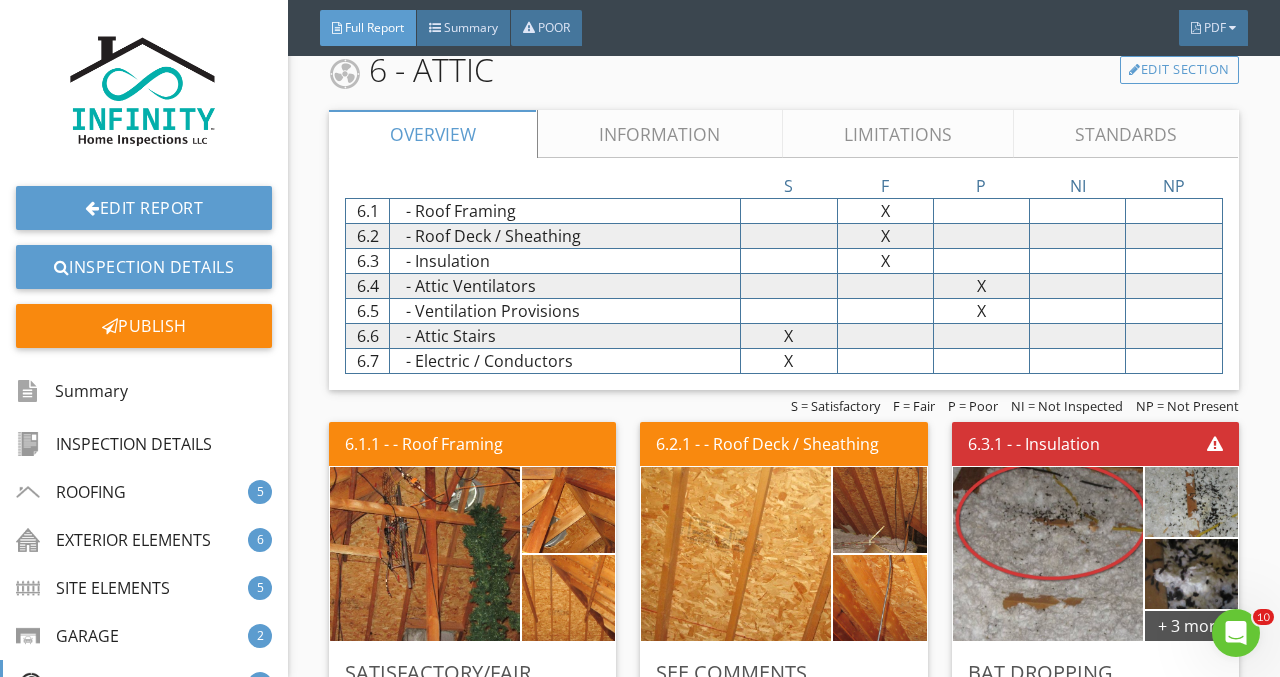 scroll, scrollTop: 10034, scrollLeft: 0, axis: vertical 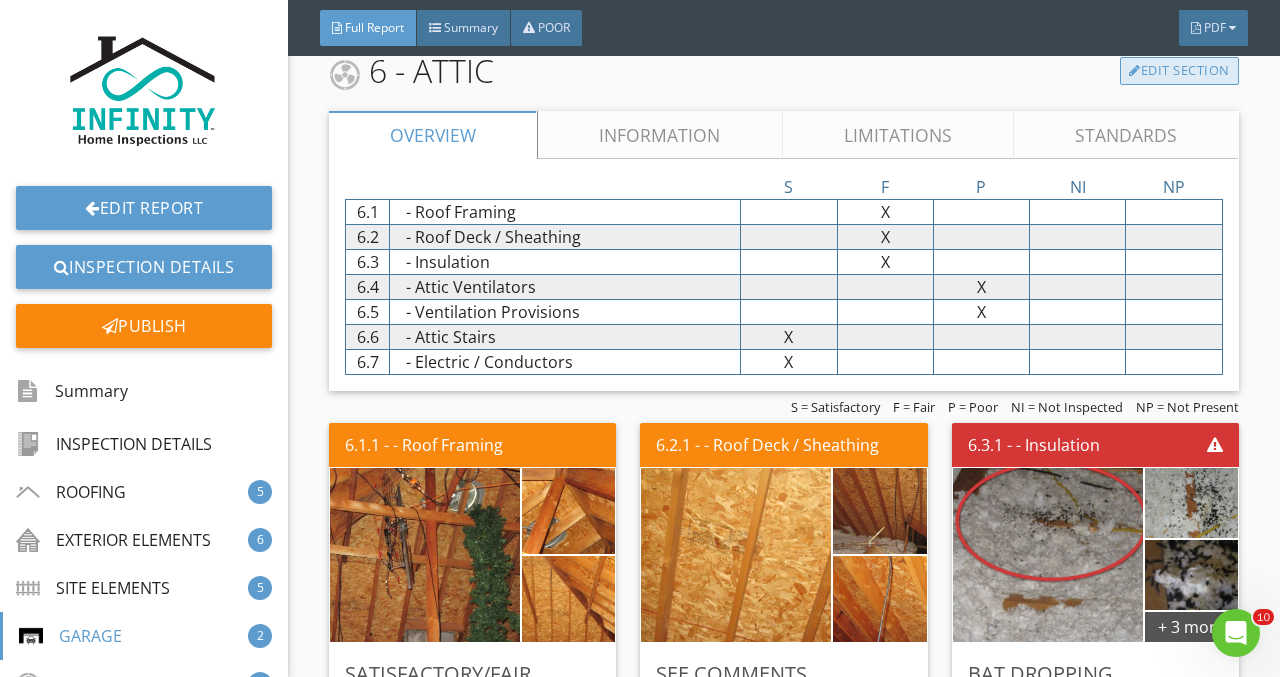 click on "Edit Section" at bounding box center (1179, 71) 